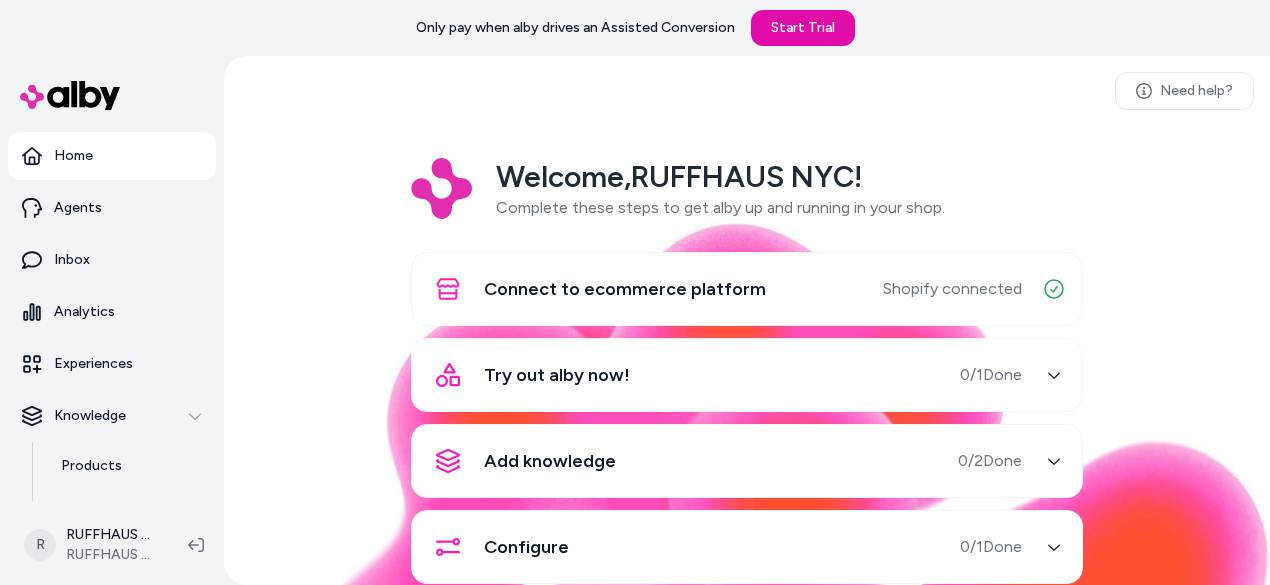 scroll, scrollTop: 0, scrollLeft: 0, axis: both 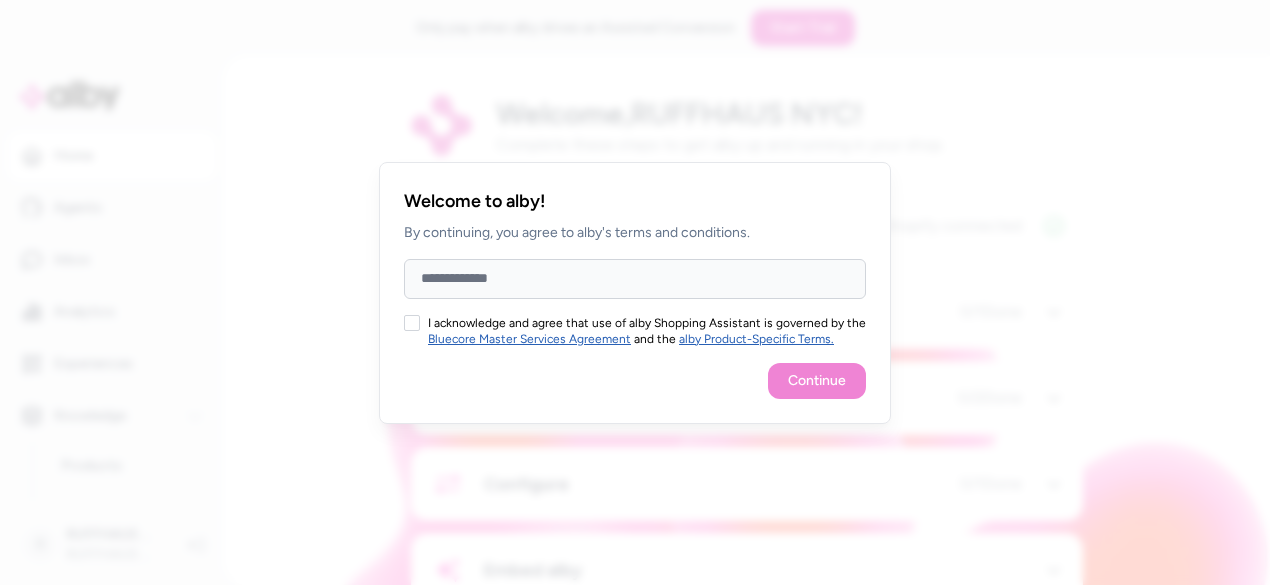 click on "Full Name" at bounding box center [635, 279] 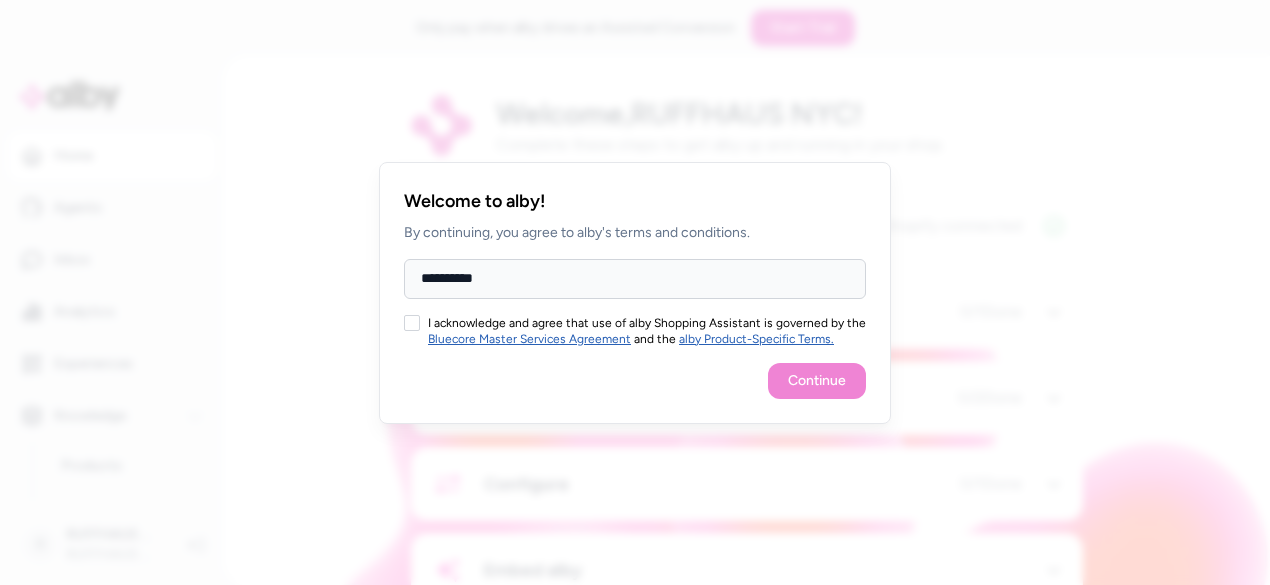 type on "**********" 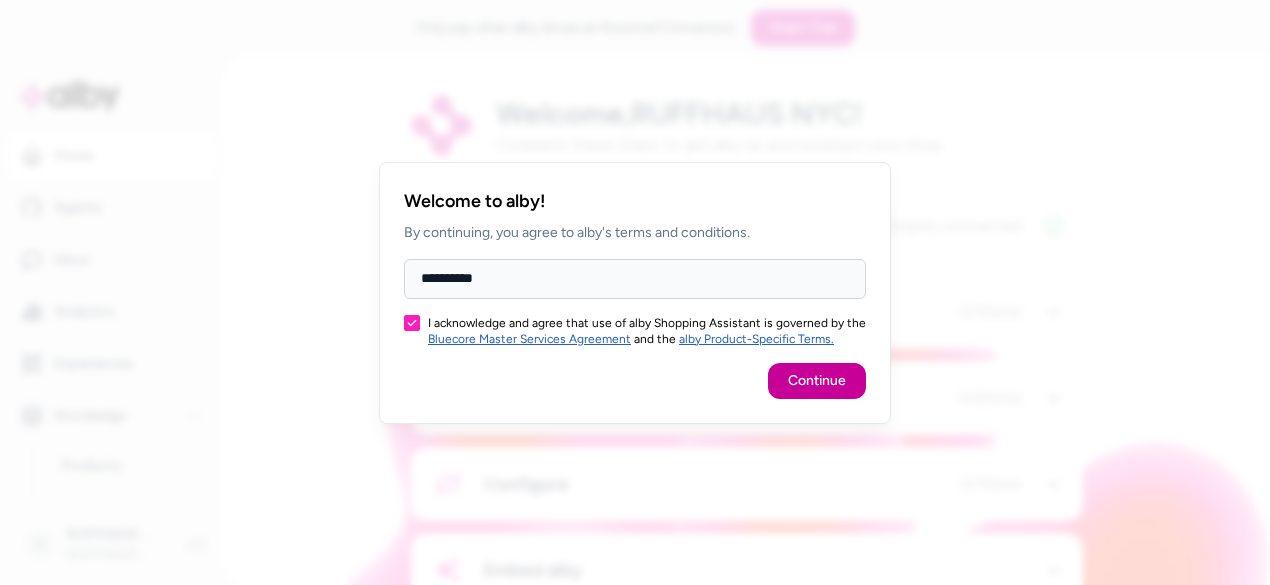 click on "Continue" at bounding box center [817, 381] 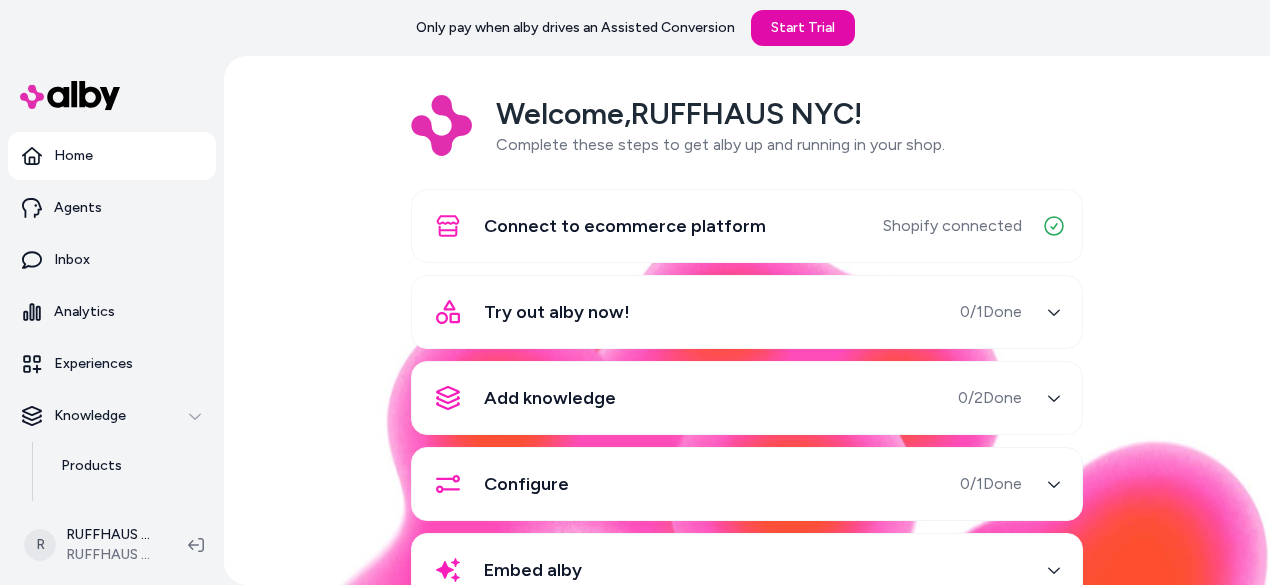 click on "Connect to ecommerce platform Shopify connected" at bounding box center (747, 226) 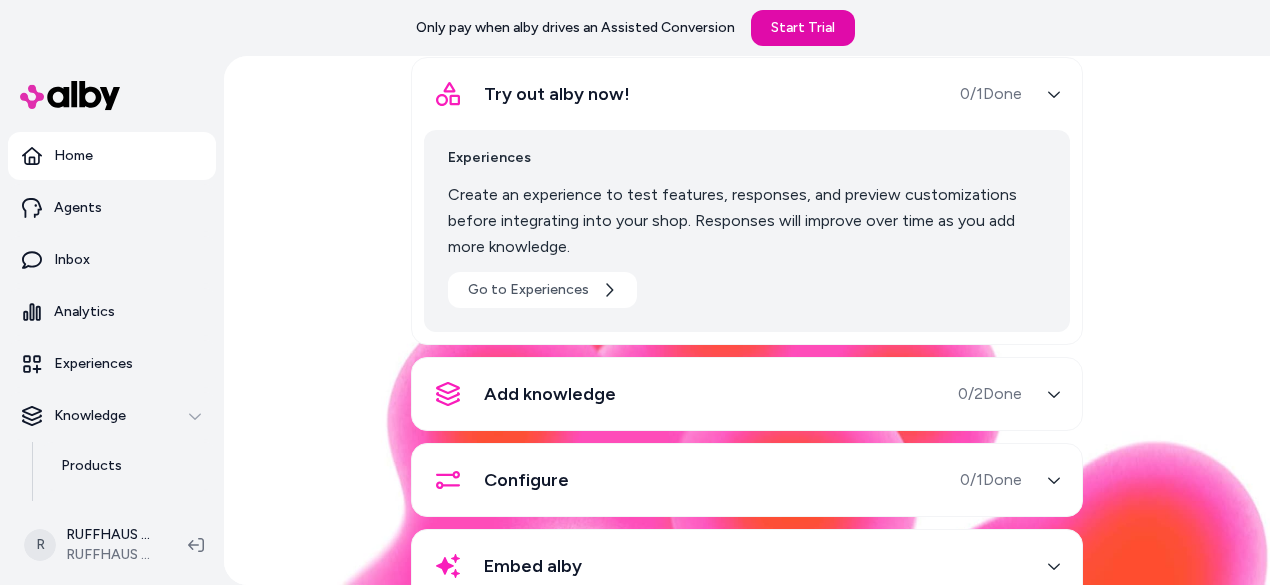 scroll, scrollTop: 342, scrollLeft: 0, axis: vertical 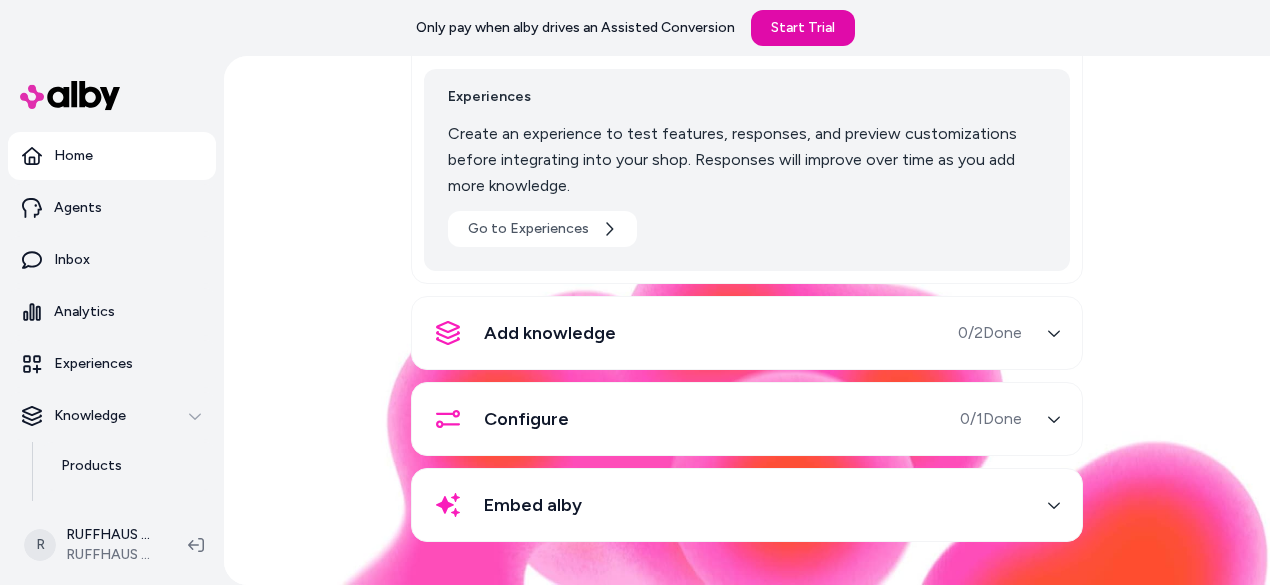 click on "Add knowledge 0 / 2  Done" at bounding box center [723, 333] 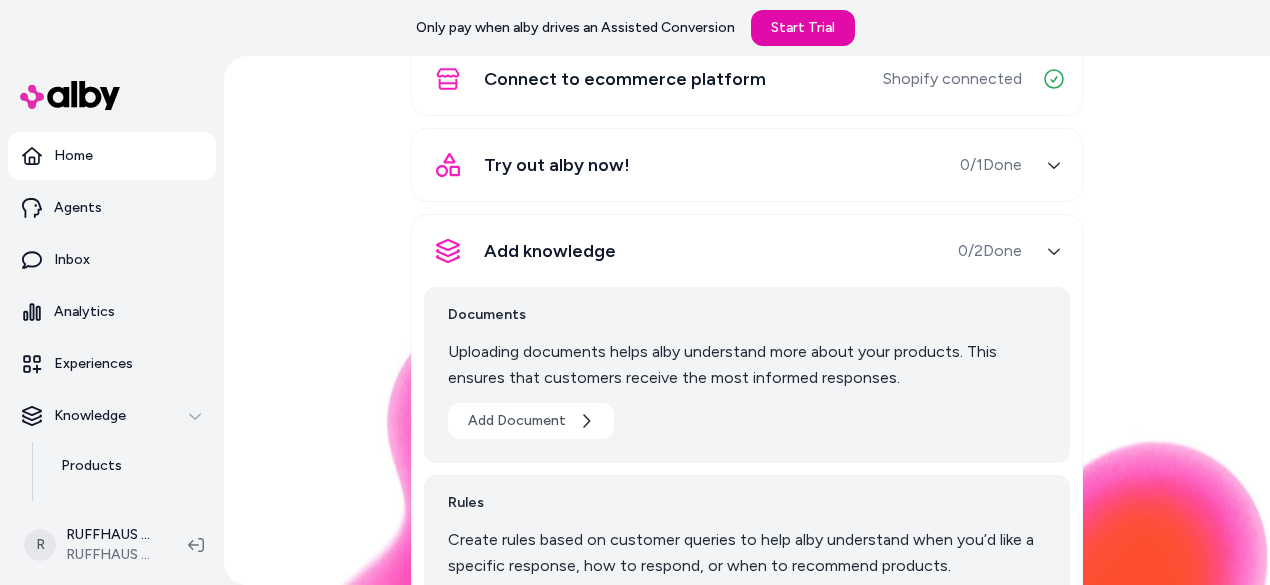 click on "Add knowledge 0 / 2  Done" at bounding box center [723, 251] 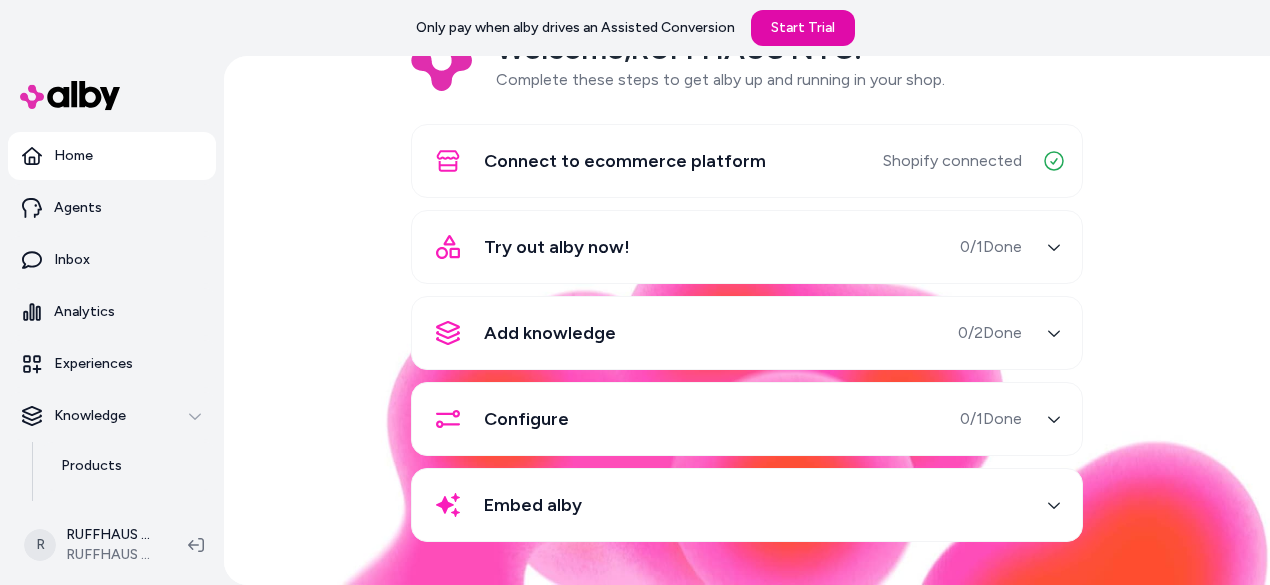 click on "Try out alby now!" at bounding box center (527, 247) 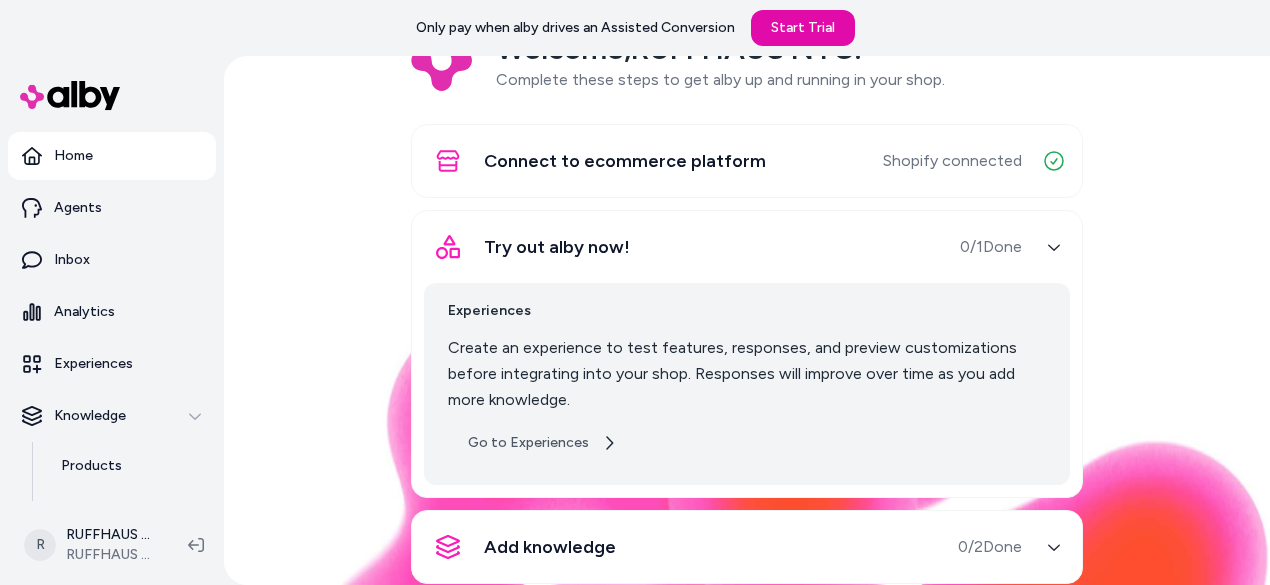 click on "Go to Experiences" at bounding box center (542, 443) 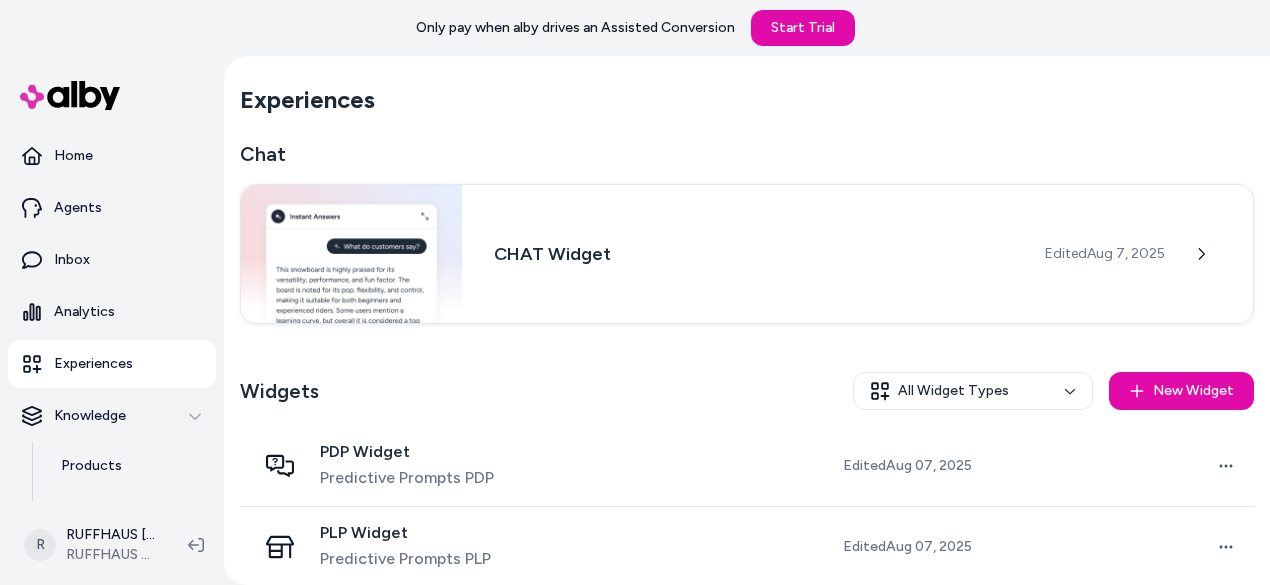 scroll, scrollTop: 0, scrollLeft: 0, axis: both 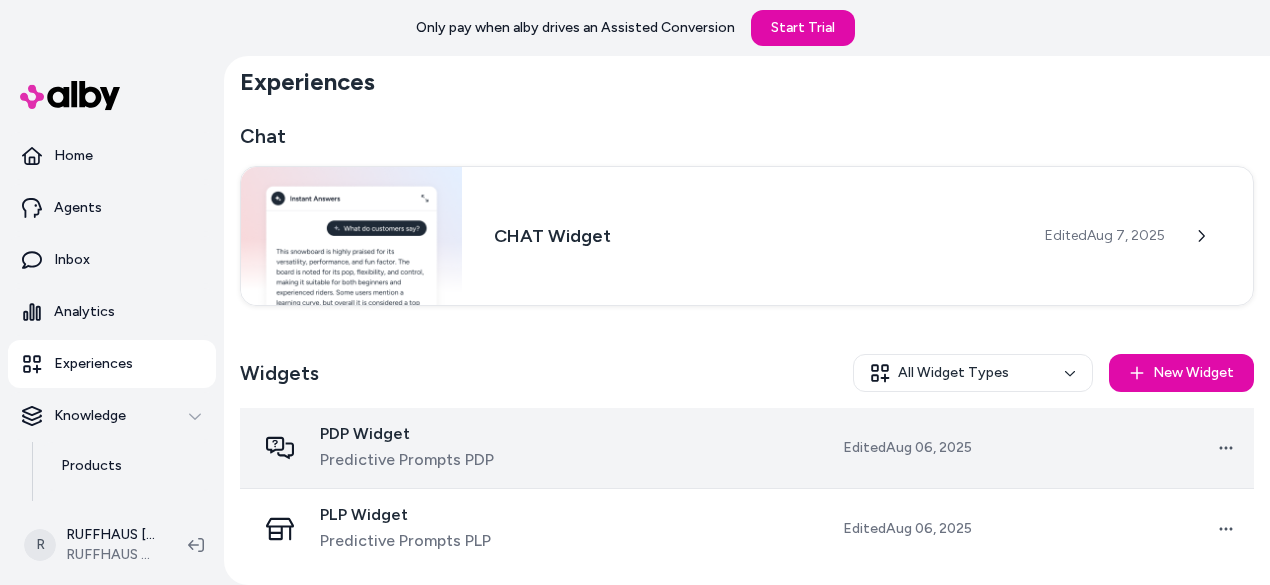 click at bounding box center (676, 448) 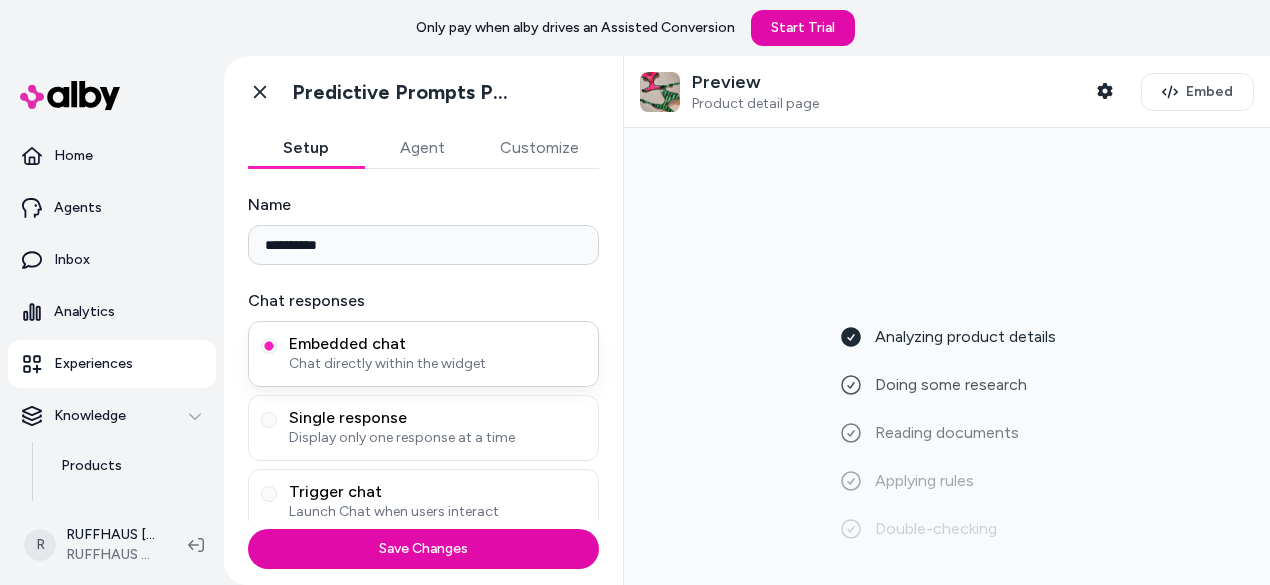 scroll, scrollTop: 14, scrollLeft: 0, axis: vertical 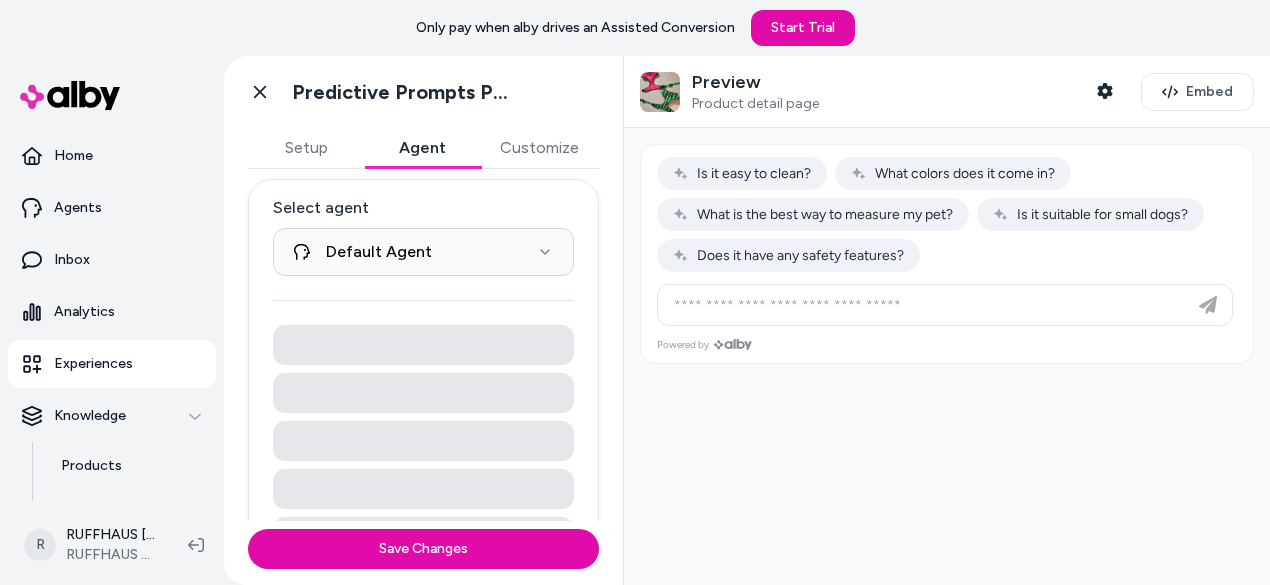 click on "Agent" at bounding box center (422, 148) 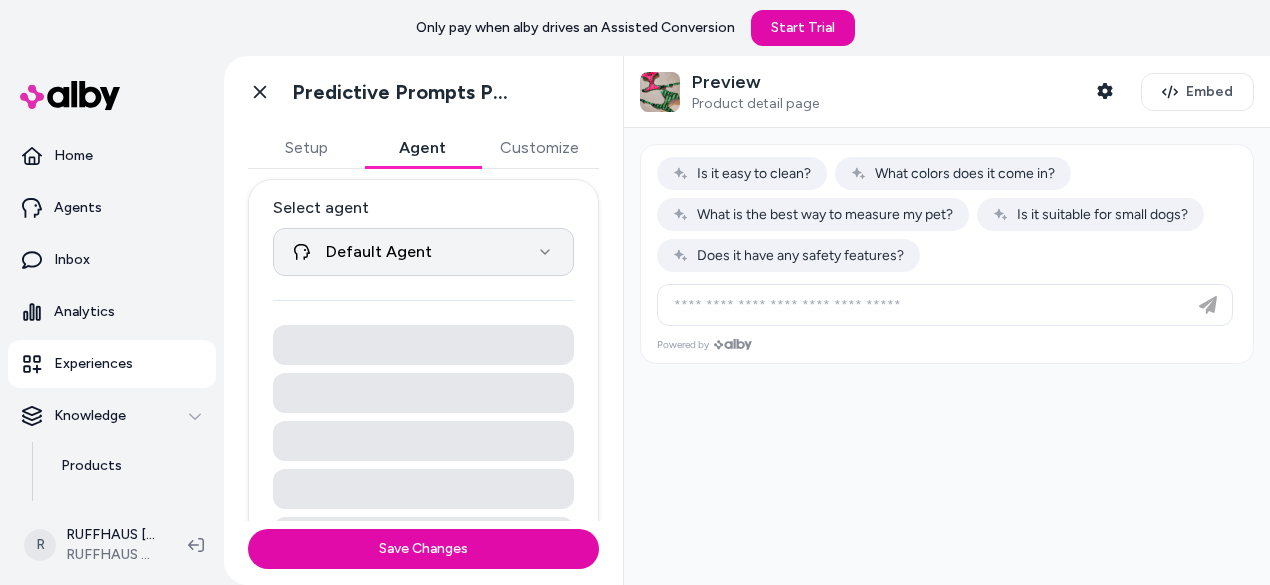 click on "**********" at bounding box center [635, 292] 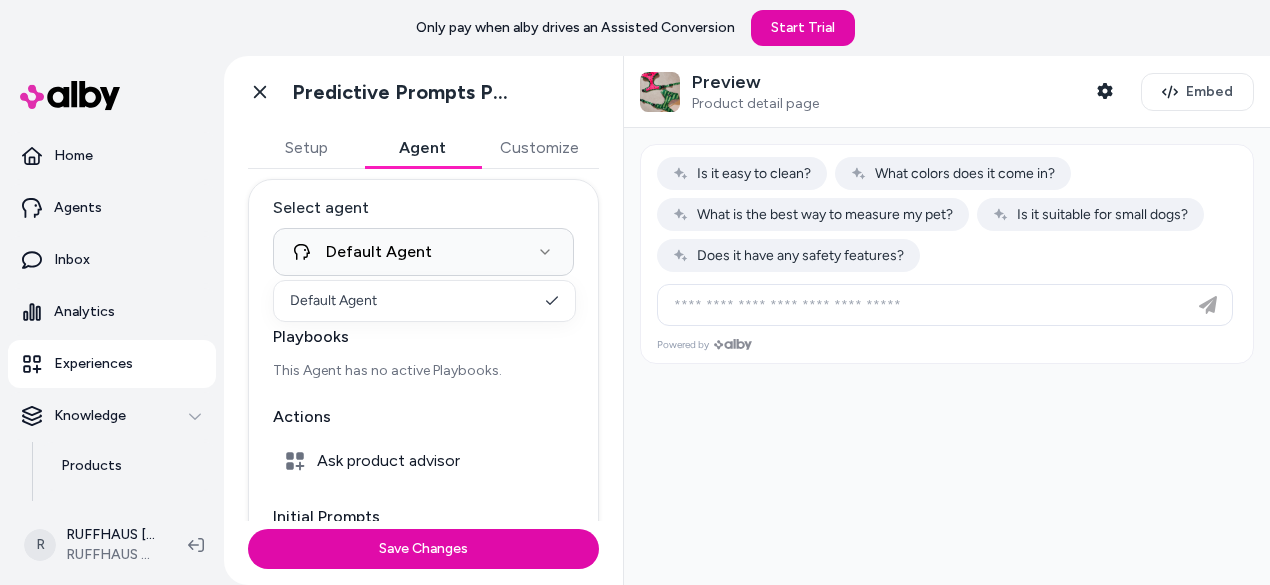 click on "**********" at bounding box center (635, 292) 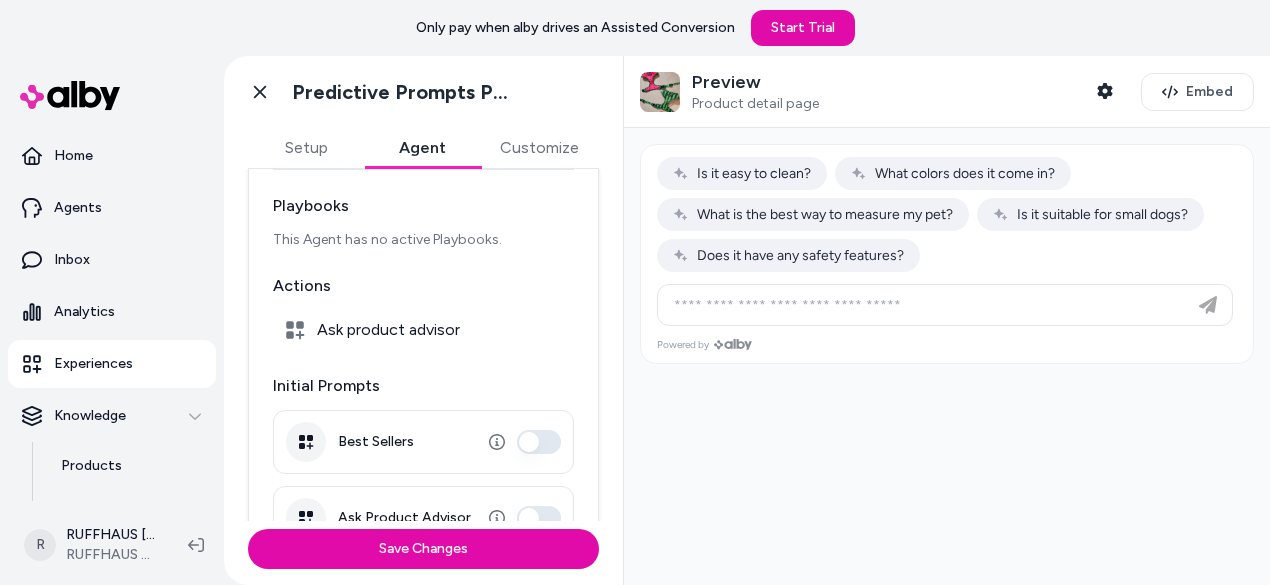 scroll, scrollTop: 271, scrollLeft: 0, axis: vertical 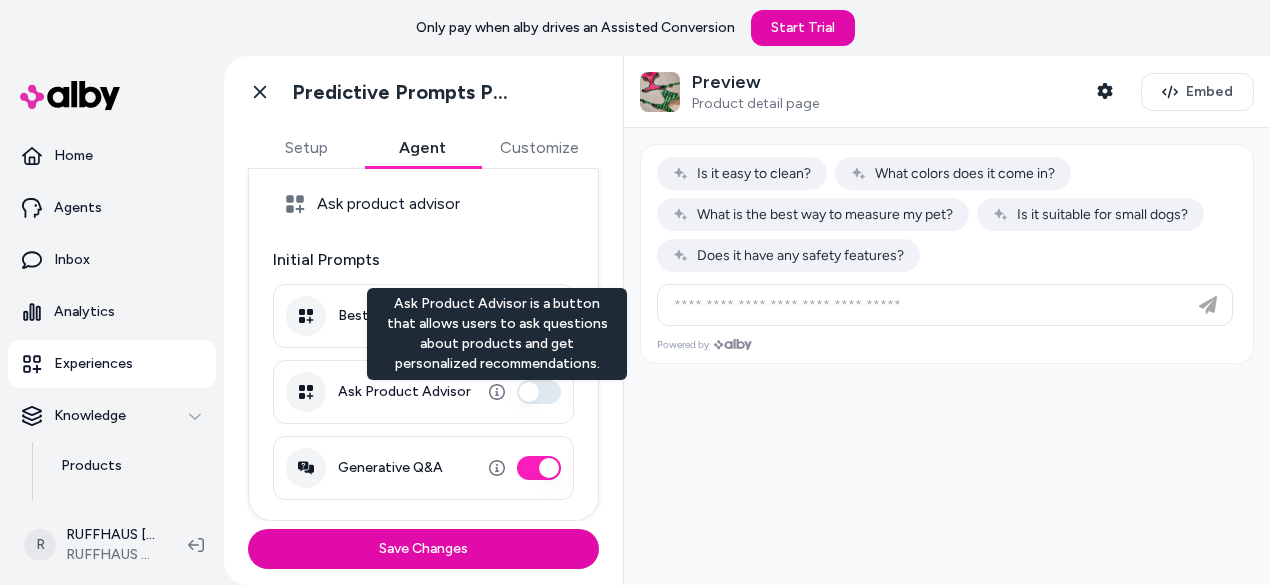 click 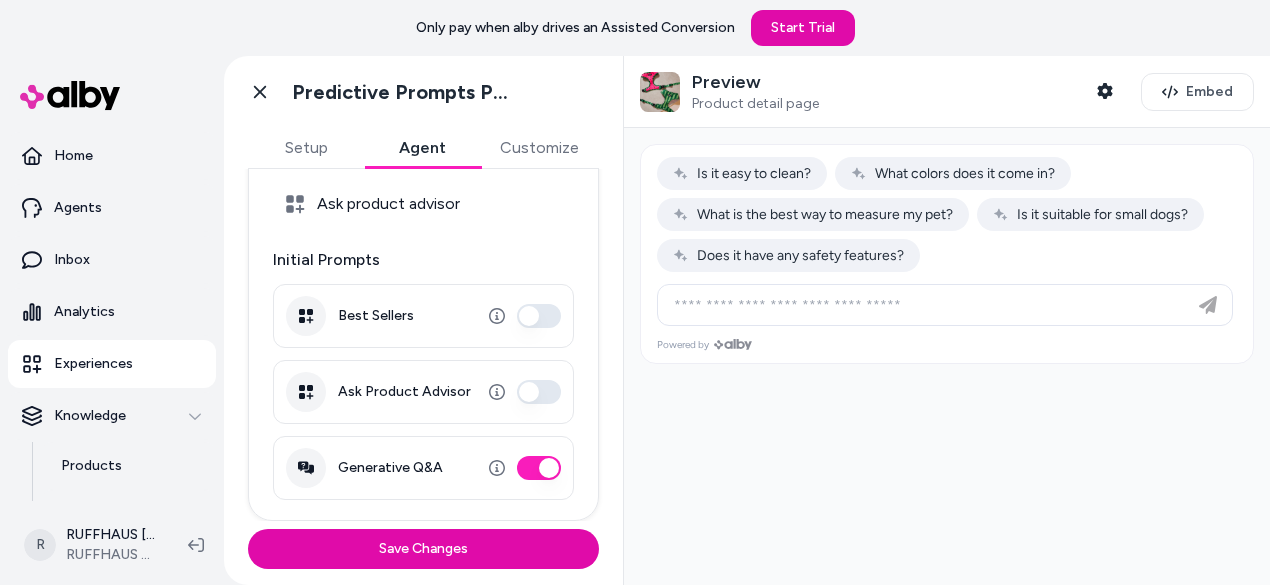 click on "Ask Product Advisor" at bounding box center (539, 392) 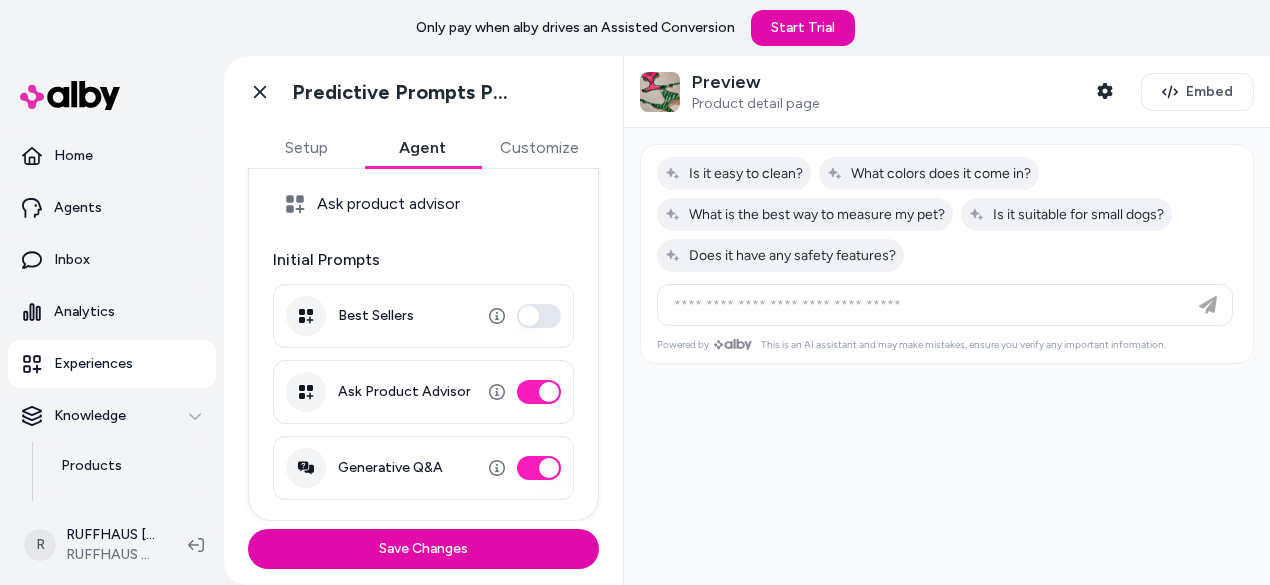 click on "Best Sellers" at bounding box center [539, 316] 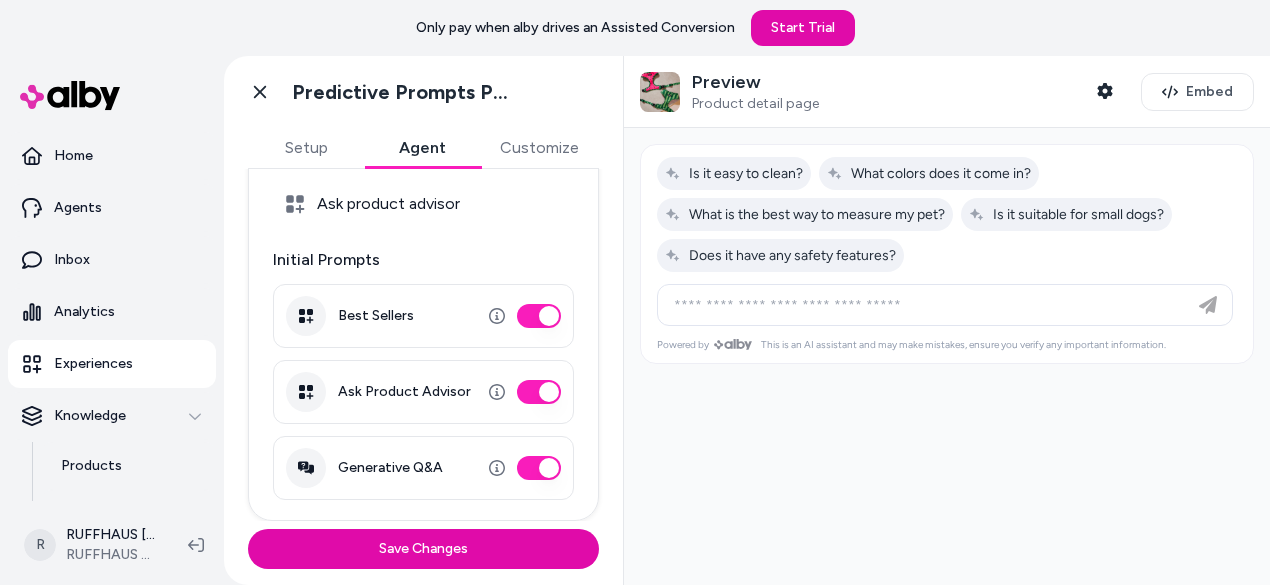 click on "Customize" at bounding box center [539, 148] 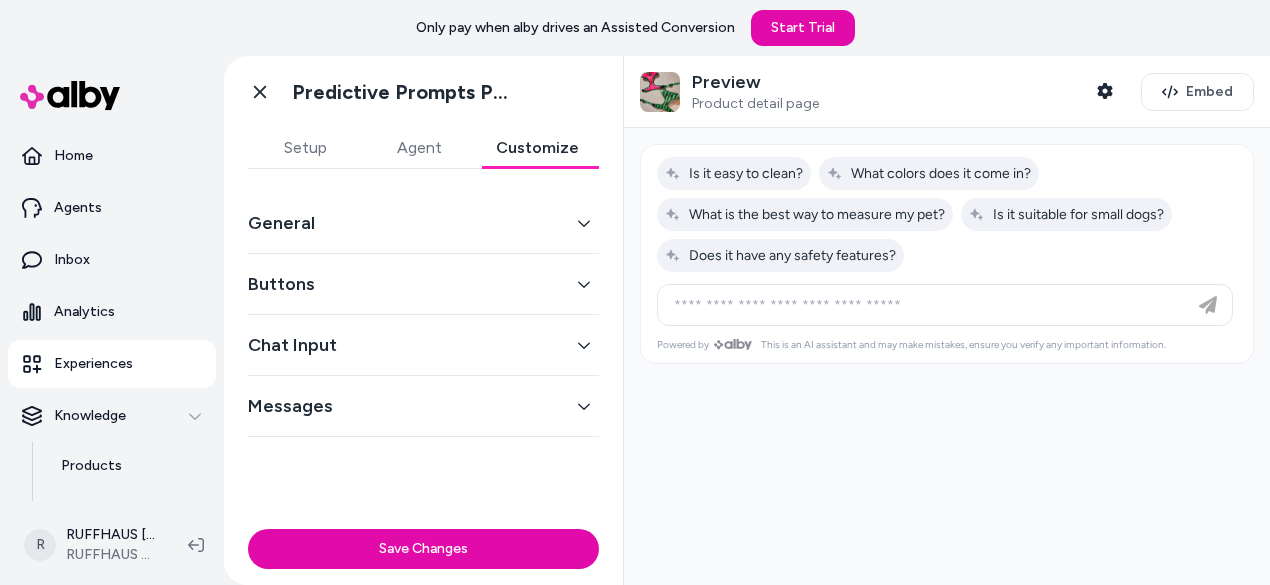 click on "General" at bounding box center [423, 223] 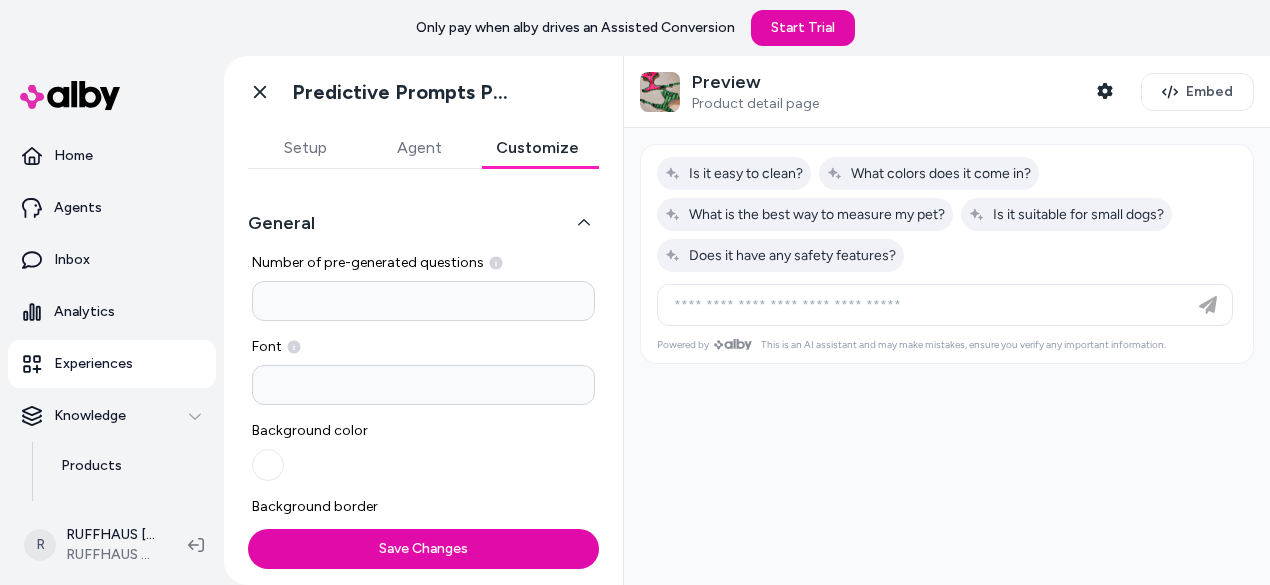 click on "*" at bounding box center [423, 301] 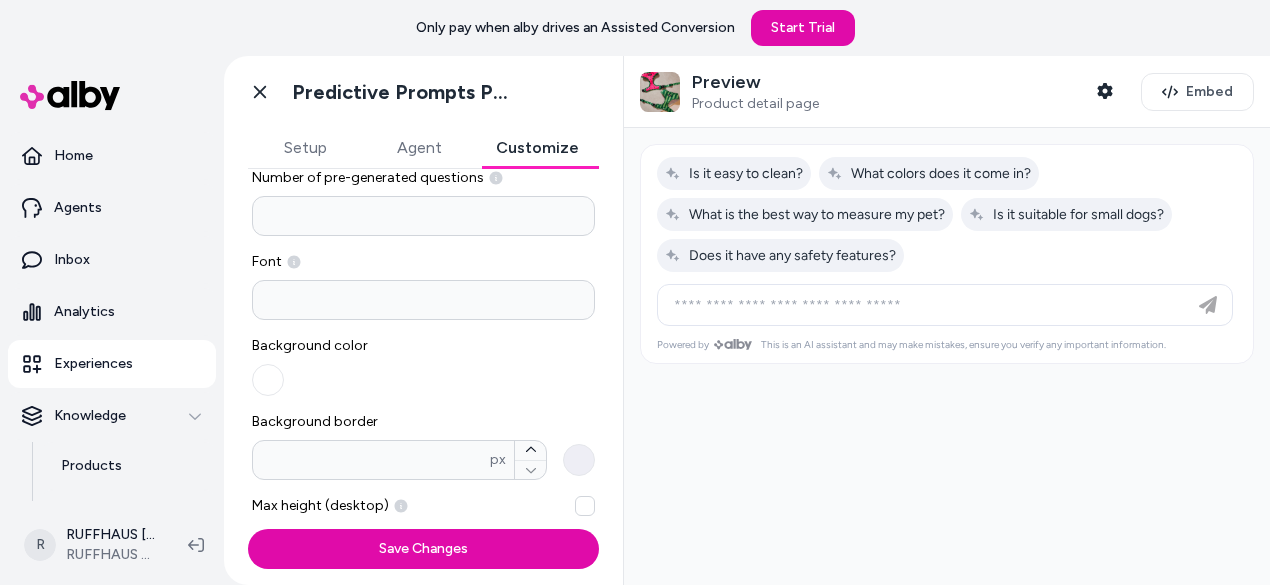 click on "Font" at bounding box center (423, 286) 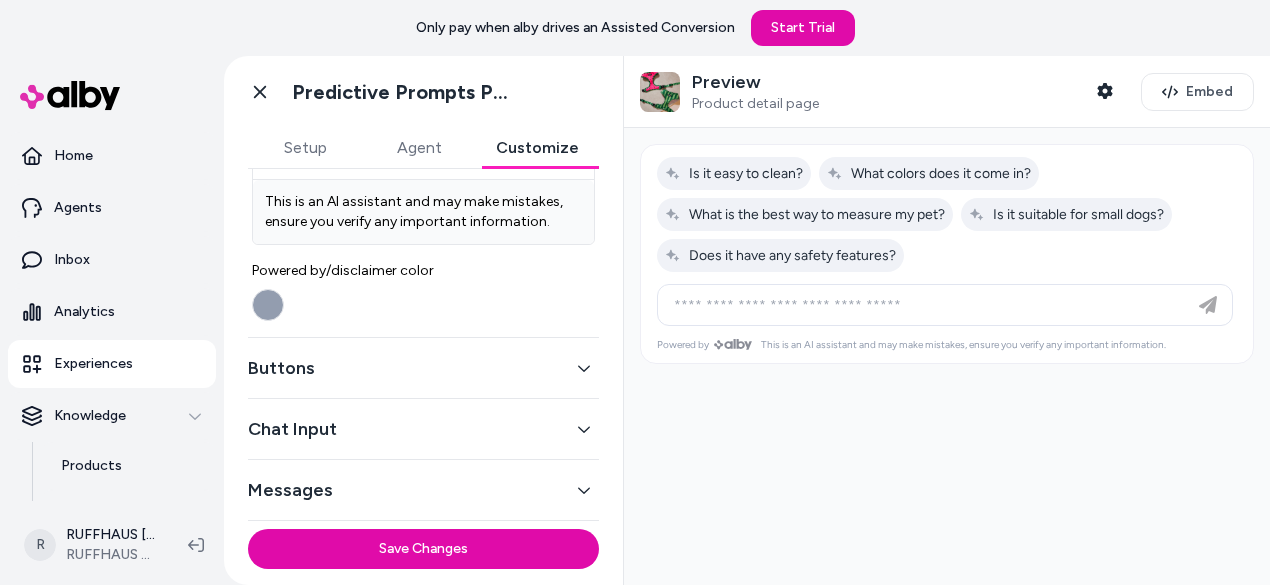 click on "Chat Input" at bounding box center (423, 429) 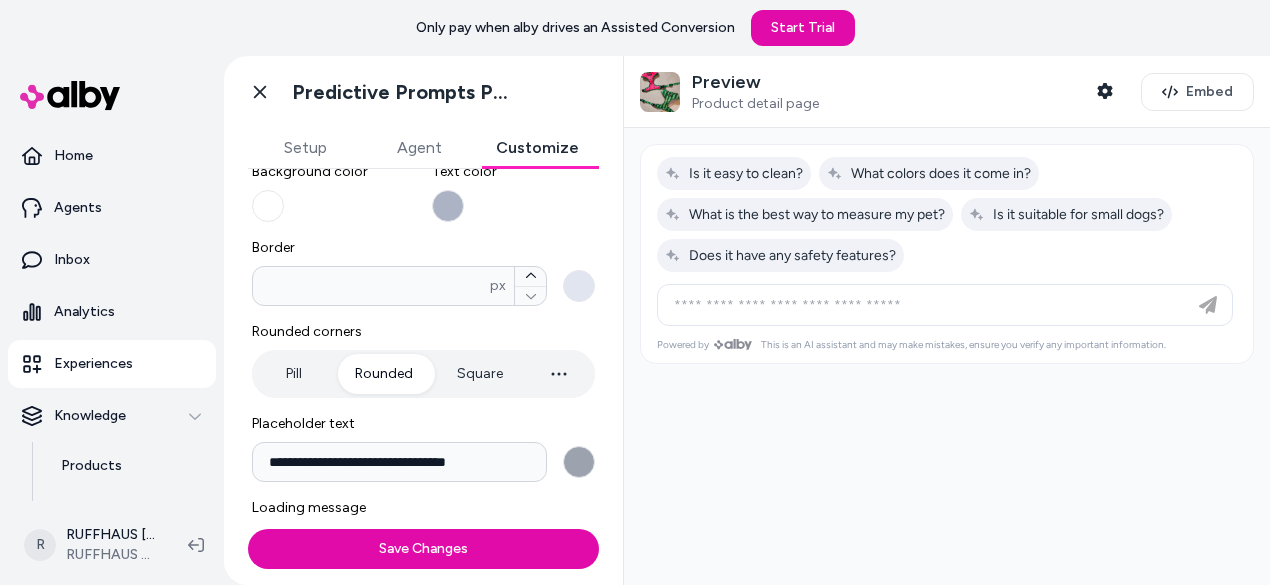 scroll, scrollTop: 449, scrollLeft: 0, axis: vertical 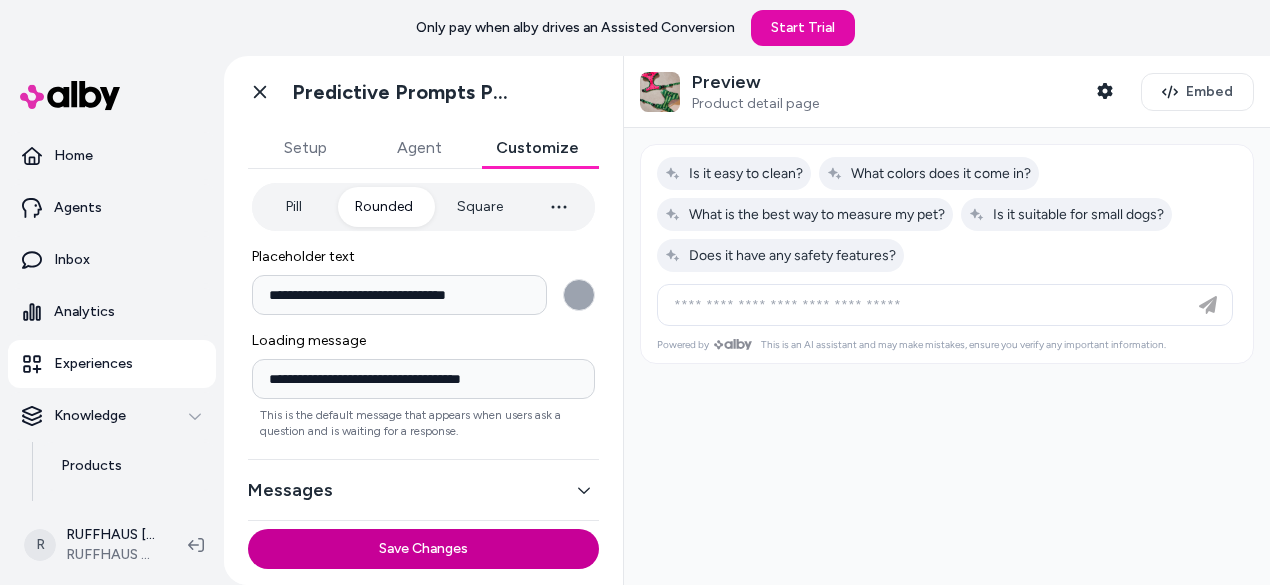 click on "Save Changes" at bounding box center (423, 549) 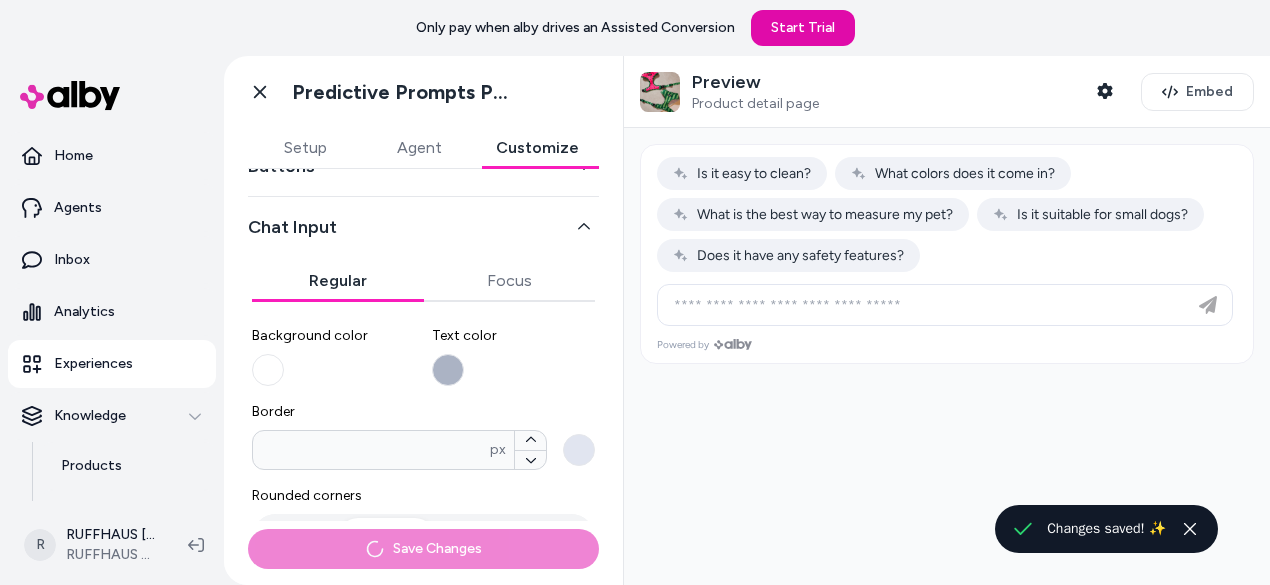 scroll, scrollTop: 0, scrollLeft: 0, axis: both 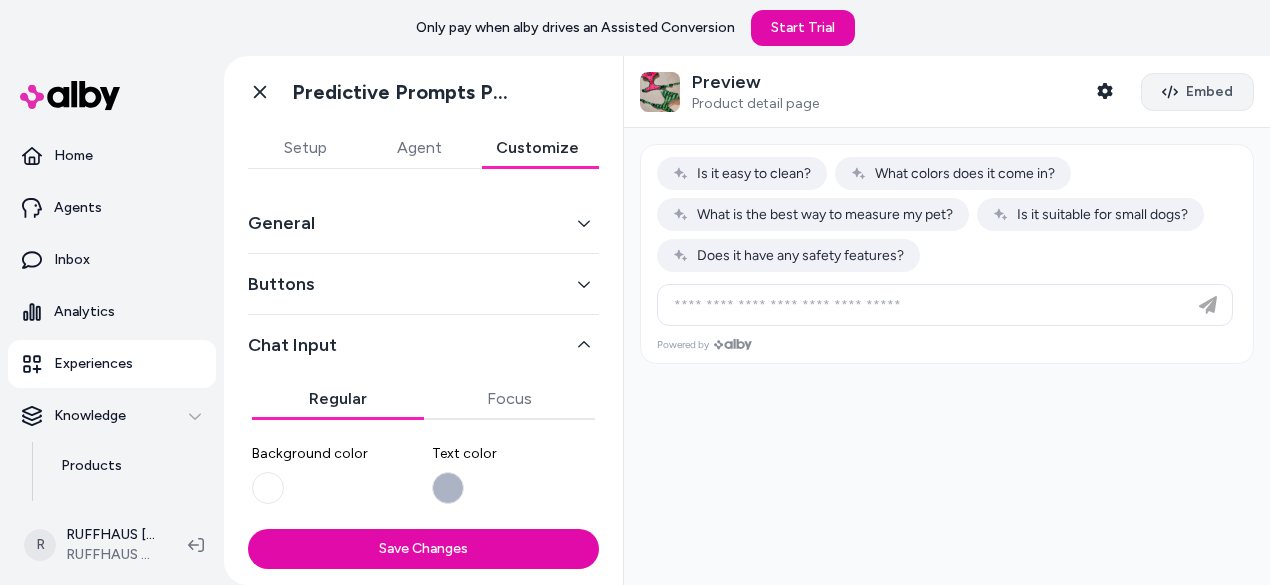 click on "Embed" at bounding box center (1197, 92) 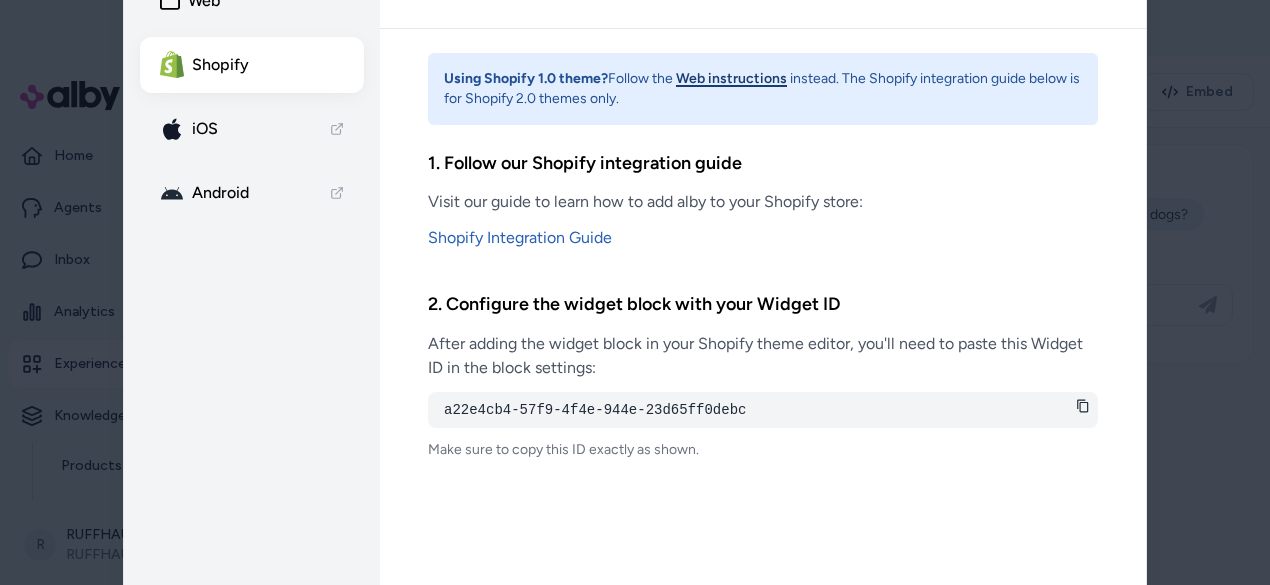 click at bounding box center [635, 292] 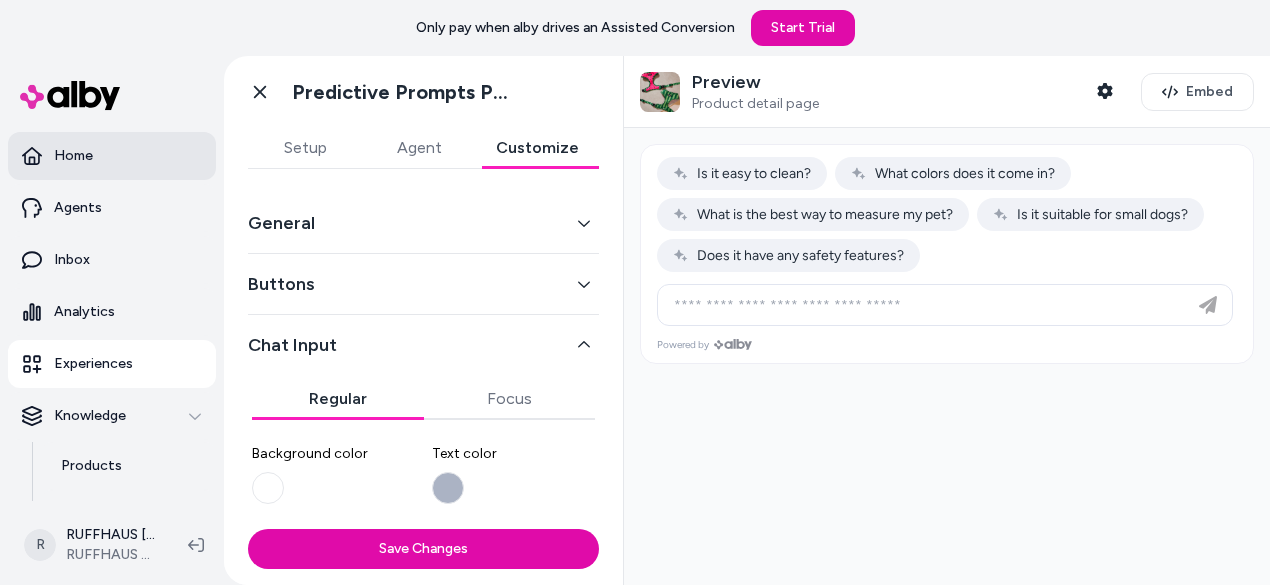 click on "Home" at bounding box center (112, 156) 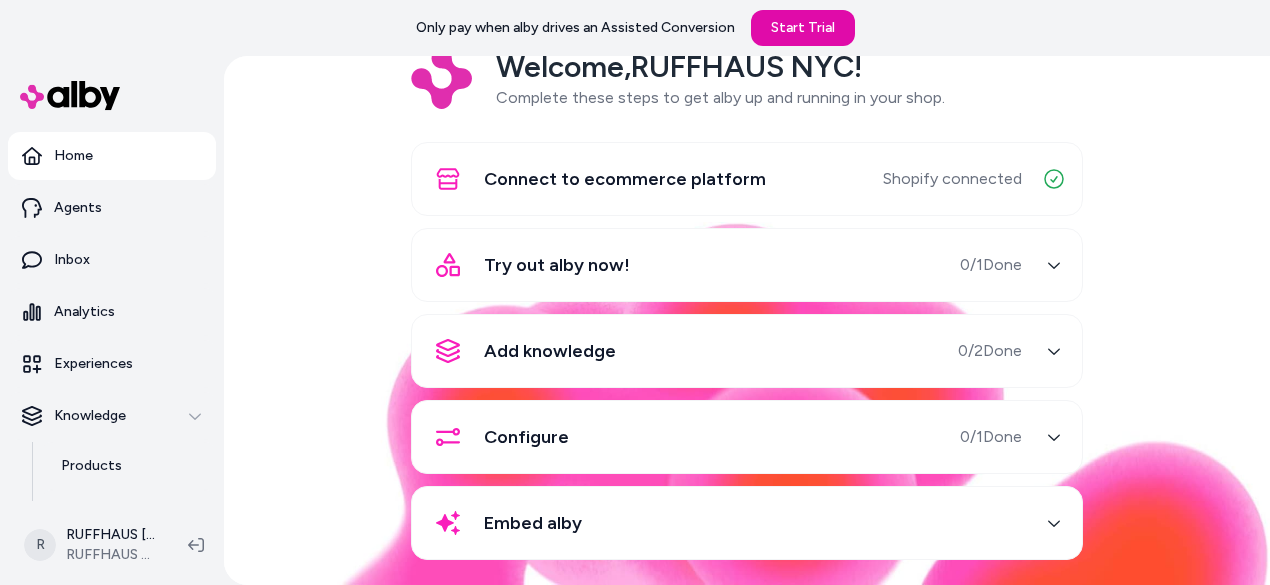 scroll, scrollTop: 96, scrollLeft: 0, axis: vertical 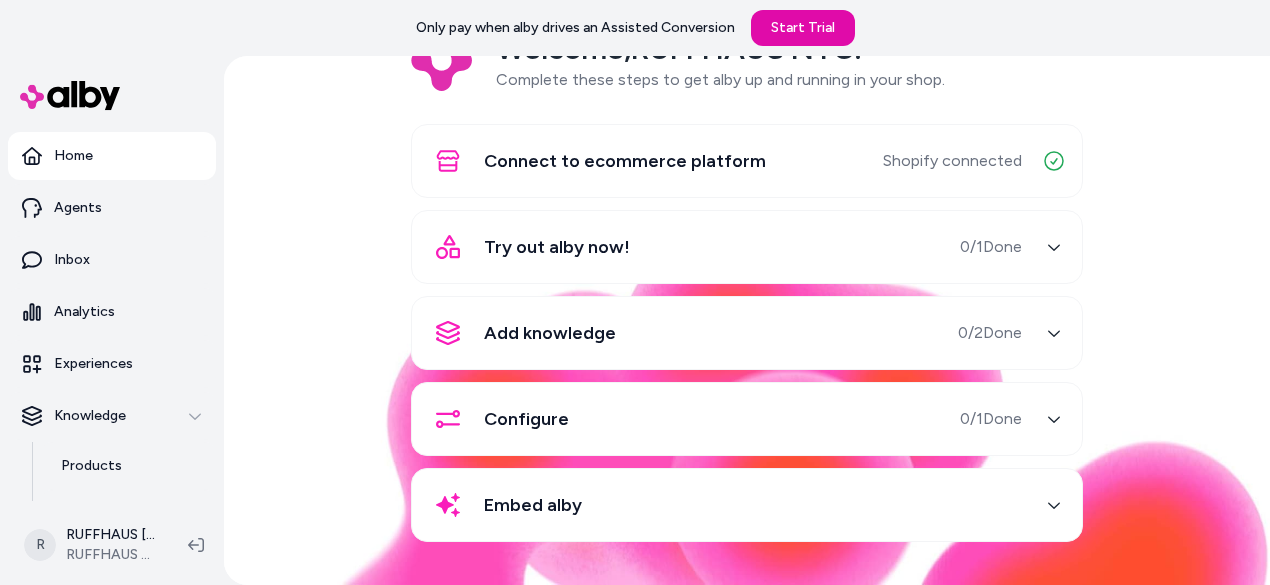 click on "Embed alby" at bounding box center (723, 505) 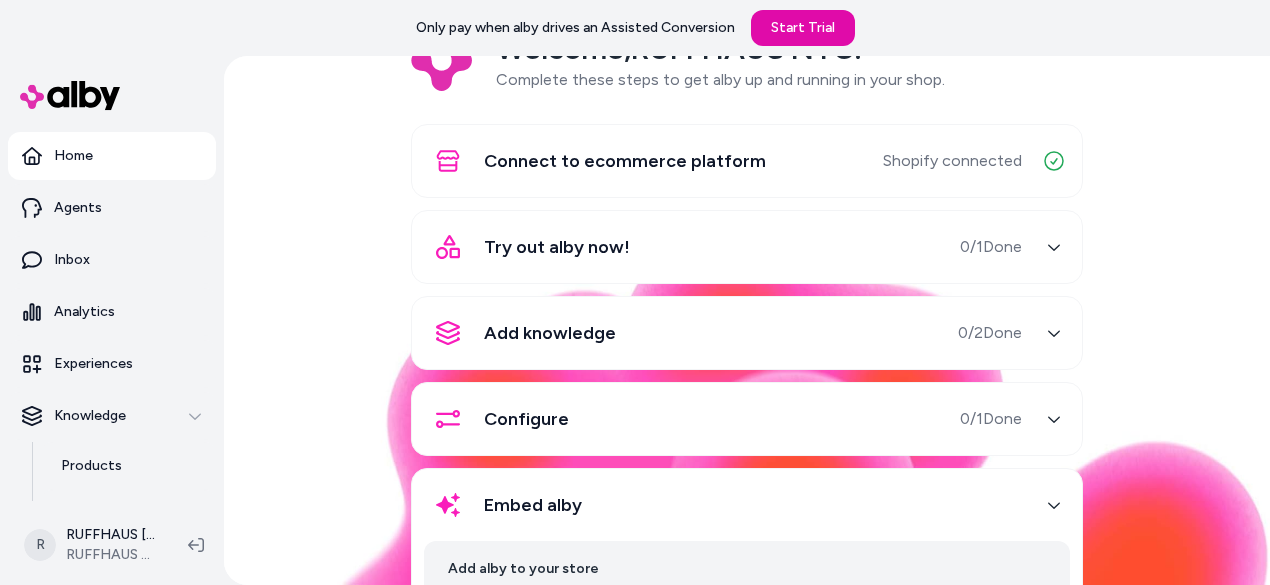 scroll, scrollTop: 284, scrollLeft: 0, axis: vertical 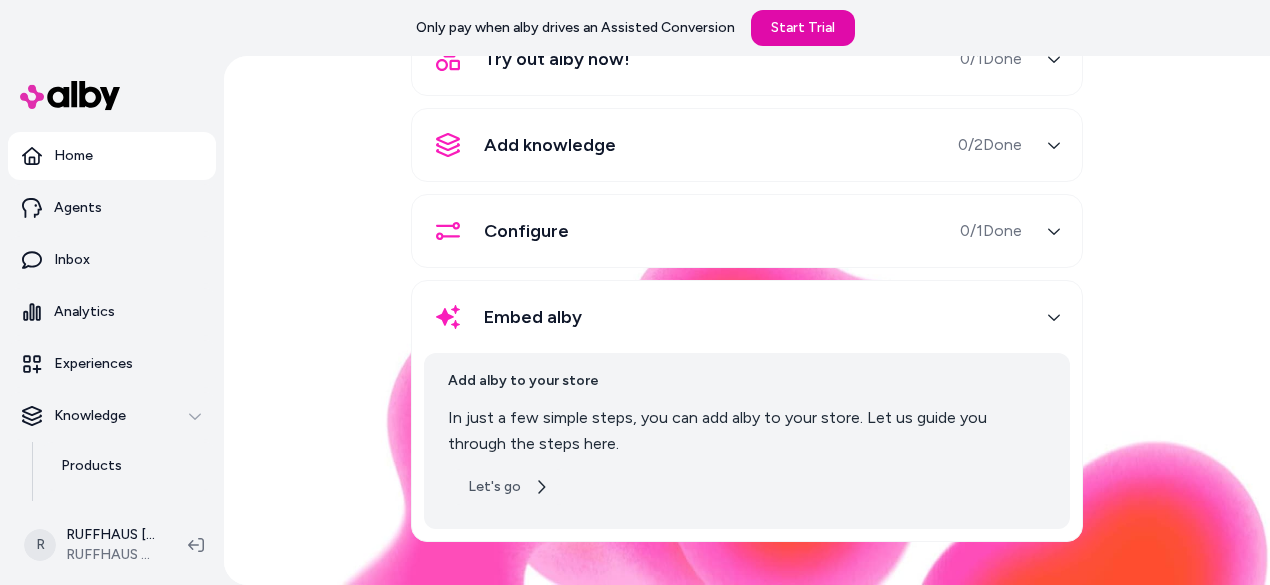 click 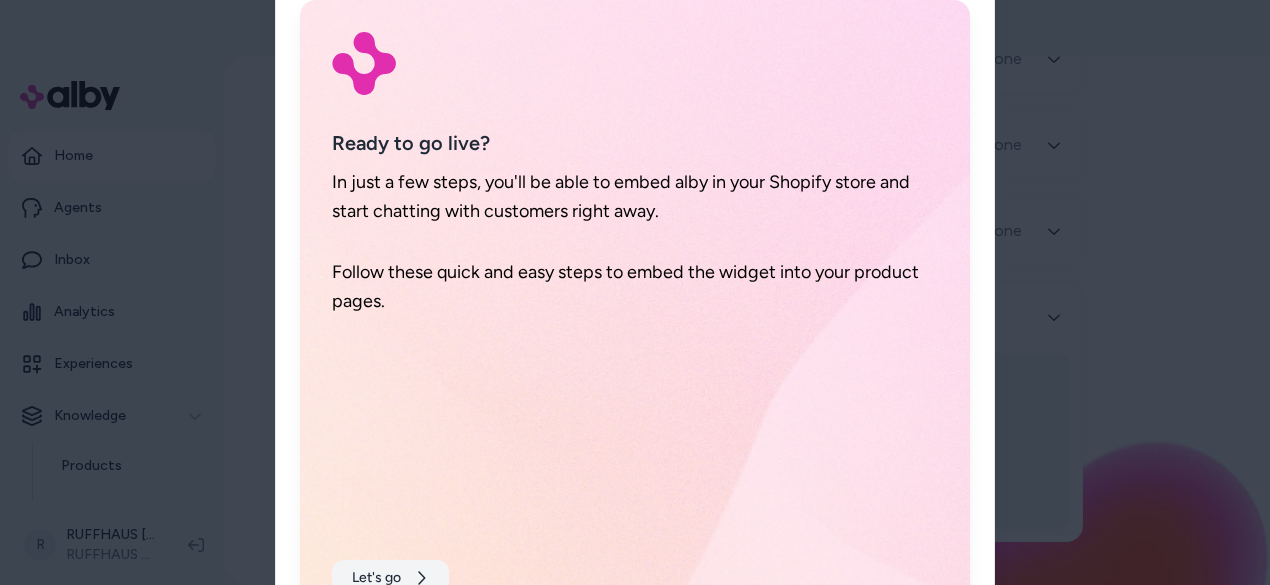 click on "Let's go" at bounding box center [390, 578] 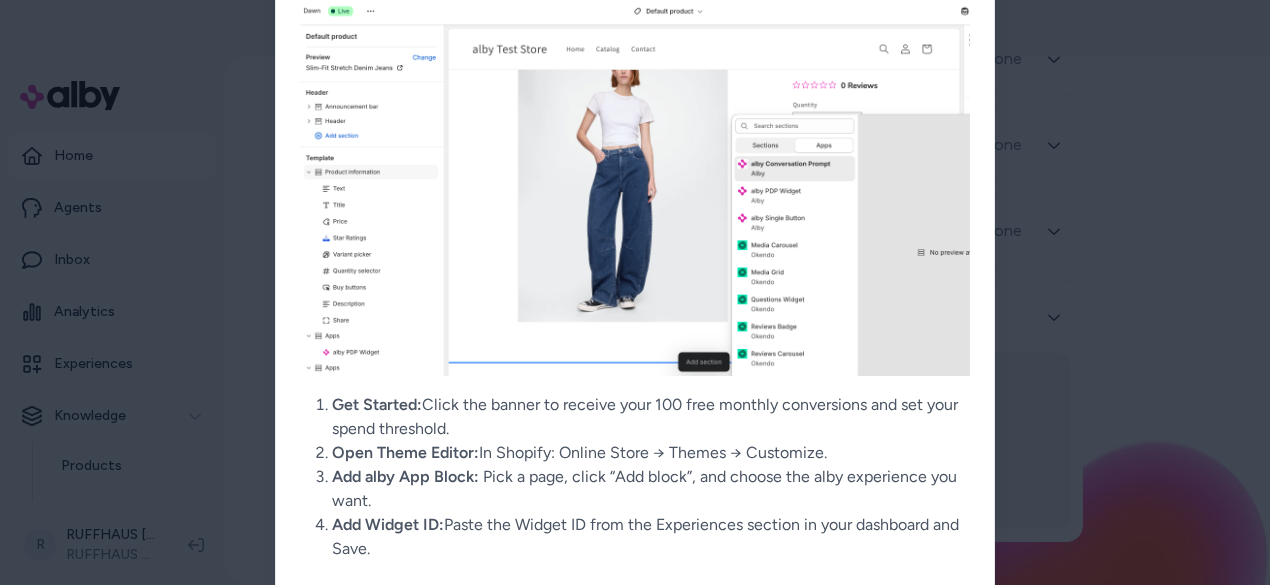 click at bounding box center (635, 292) 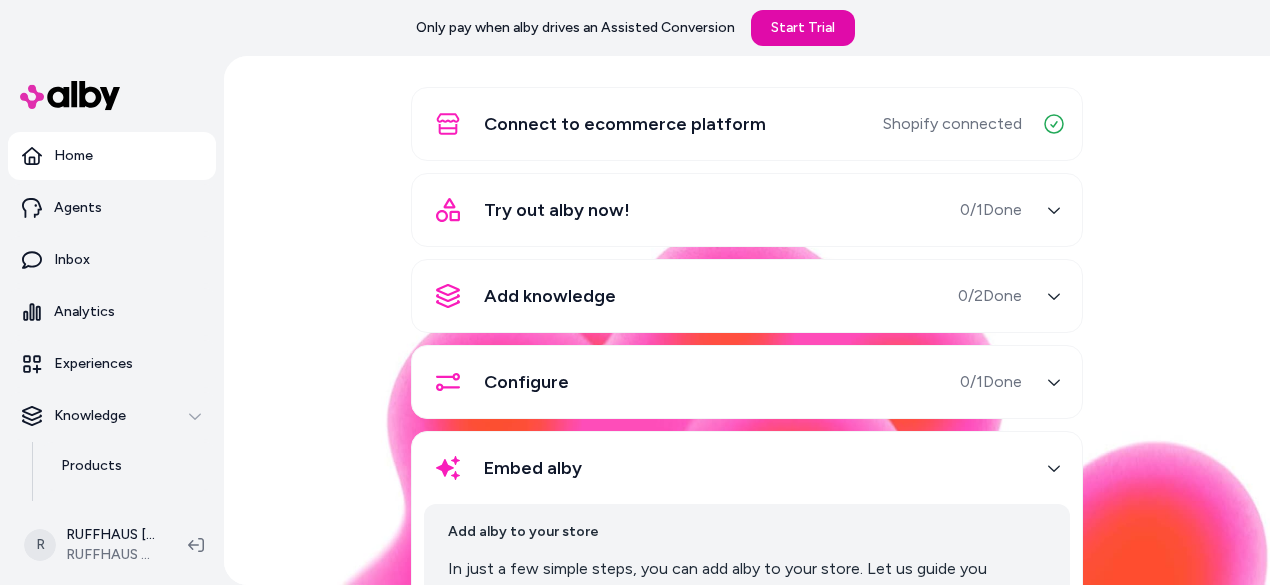 scroll, scrollTop: 117, scrollLeft: 0, axis: vertical 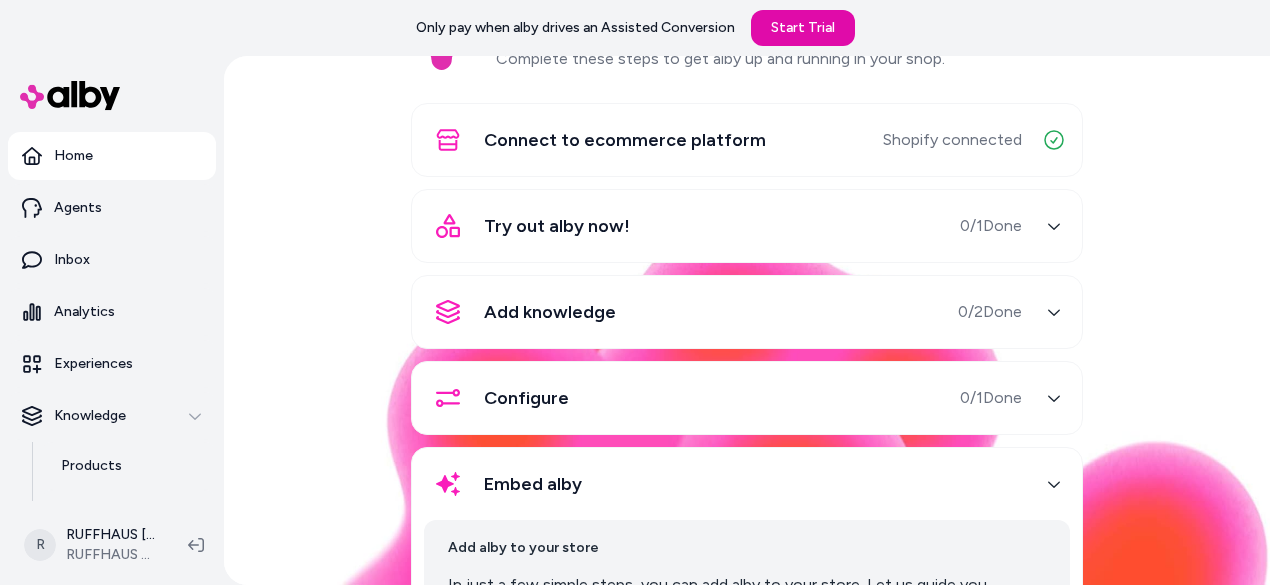 click on "0 / 1  Done" at bounding box center [991, 226] 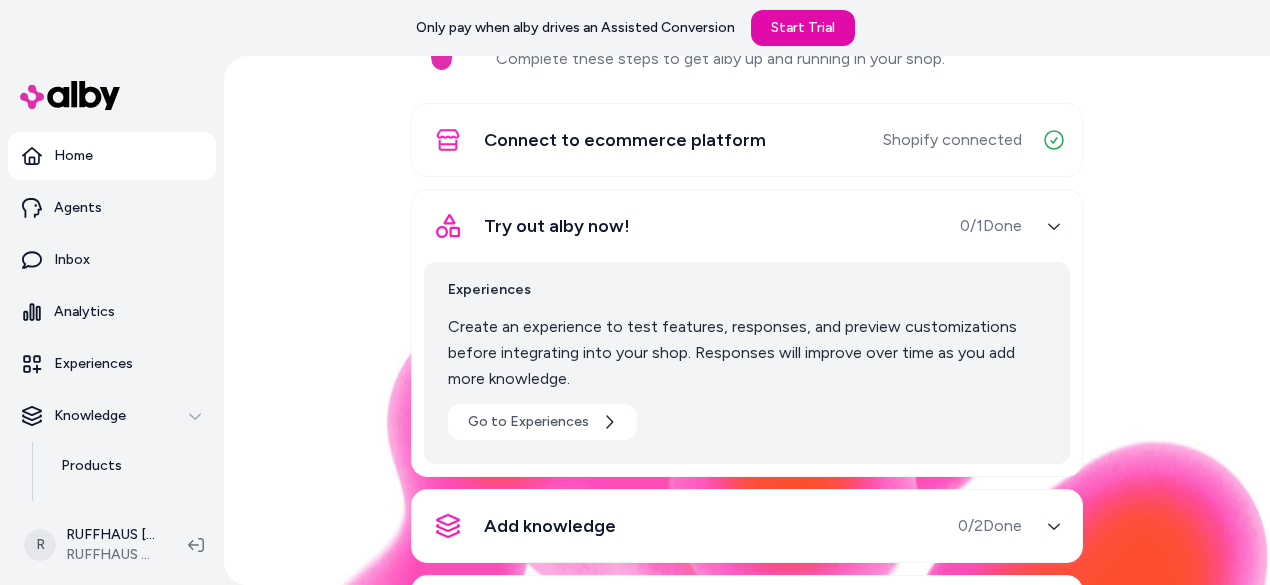 click on "Shopify connected" at bounding box center [976, 140] 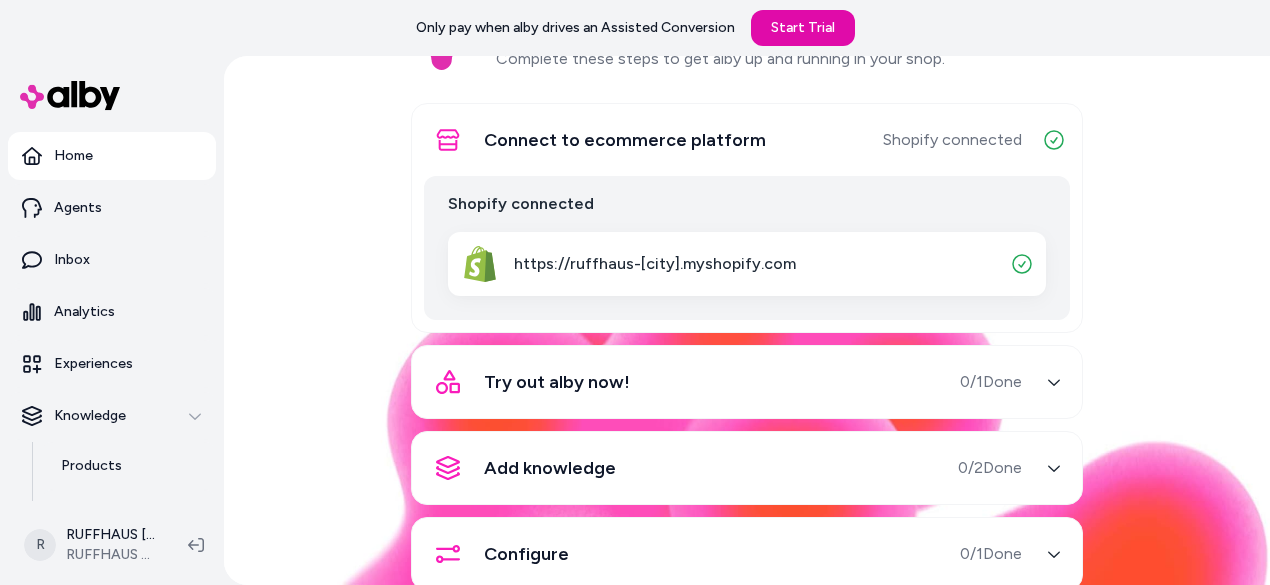 click on "Try out alby now! 0 / 1  Done" at bounding box center [723, 382] 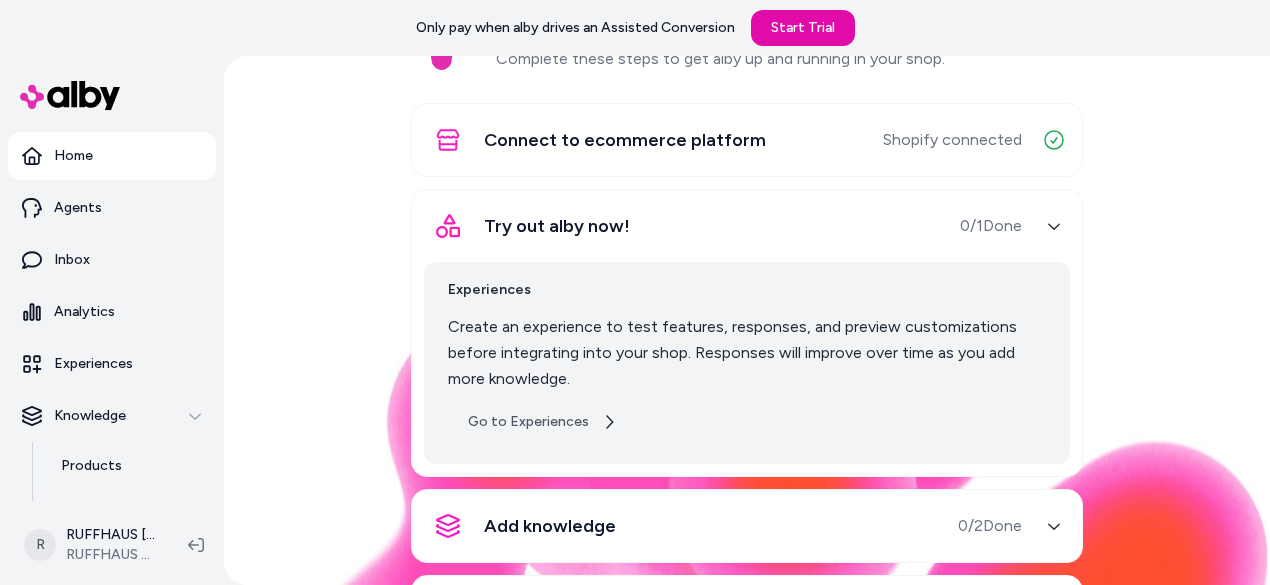 click on "Go to Experiences" at bounding box center [542, 422] 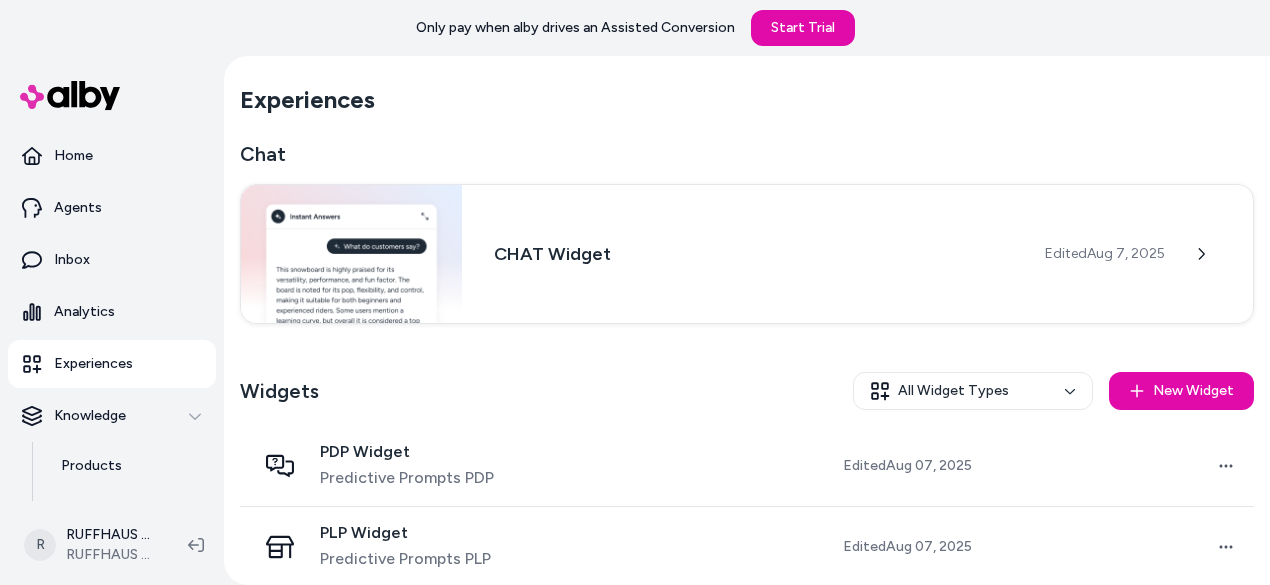 scroll, scrollTop: 0, scrollLeft: 0, axis: both 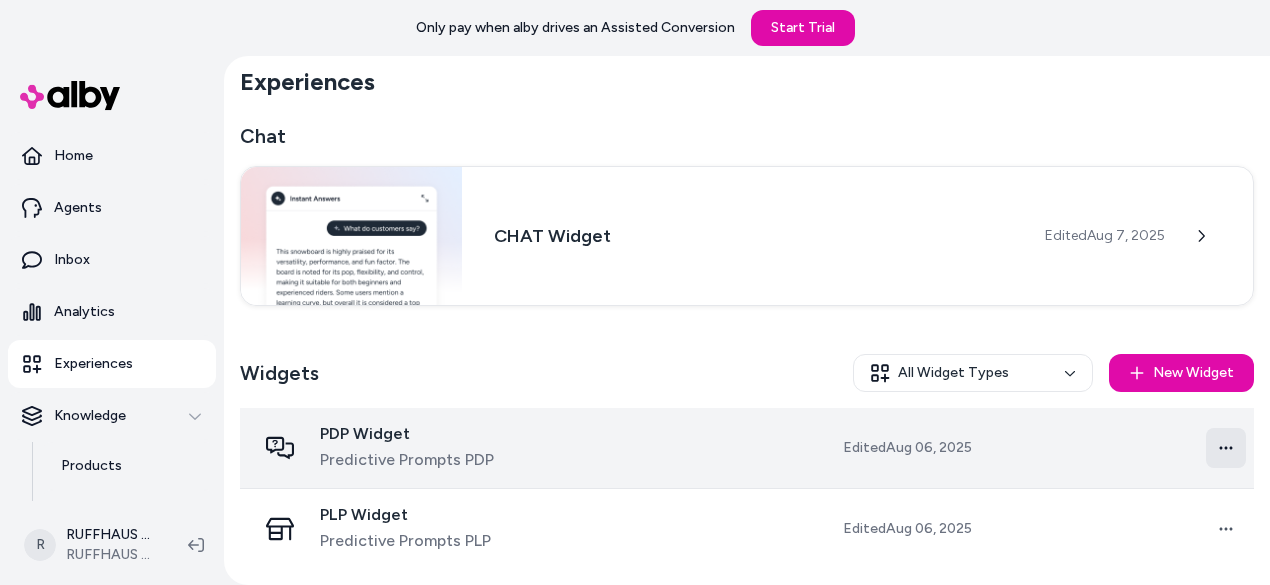 click on "Only pay when alby drives an Assisted Conversion Start Trial Home Agents Inbox Analytics Experiences Knowledge Products Documents Rules Verified Q&As Reviews Survey Questions Integrations R RUFFHAUS NYC Shopify RUFFHAUS NYC Experiences Chat CHAT Widget Edited Aug 7, 2025 Widgets All Widget Types New Widget PDP Widget Predictive Prompts PDP Edited Aug 06, 2025 Open menu PLP Widget Predictive Prompts PLP Edited Aug 06, 2025 Open menu" at bounding box center [635, 292] 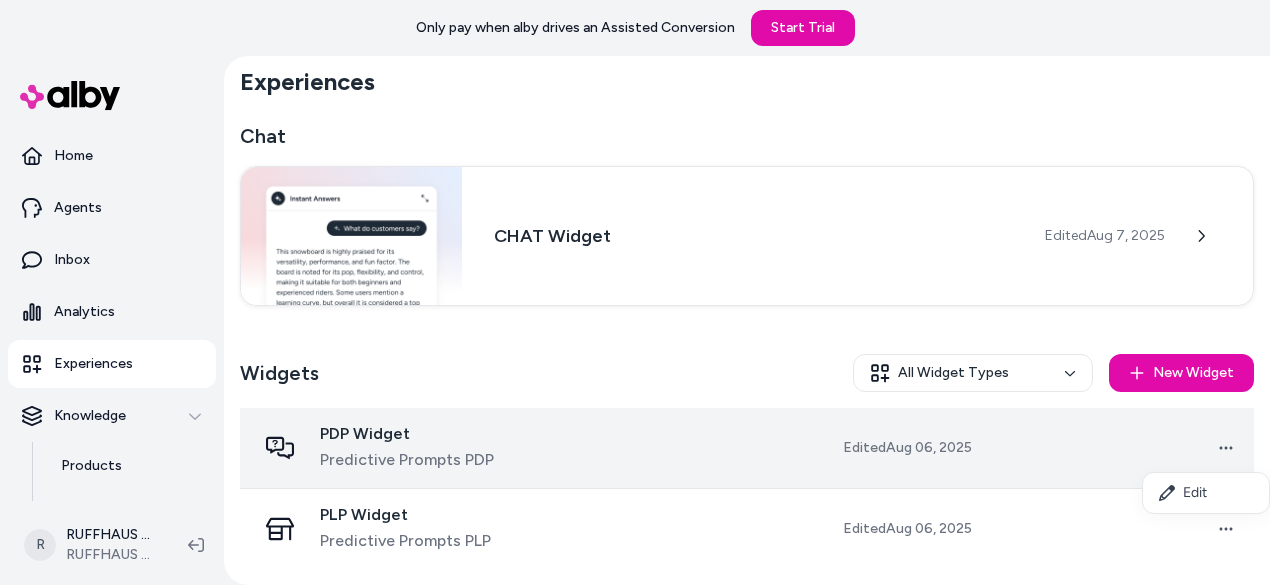 click on "Only pay when alby drives an Assisted Conversion Start Trial Home Agents Inbox Analytics Experiences Knowledge Products Documents Rules Verified Q&As Reviews Survey Questions Integrations R RUFFHAUS NYC Shopify RUFFHAUS NYC Experiences Chat CHAT Widget Edited Aug 7, 2025 Widgets All Widget Types New Widget PDP Widget Predictive Prompts PDP Edited Aug 06, 2025 Open menu PLP Widget Predictive Prompts PLP Edited Aug 06, 2025 Open menu" at bounding box center (635, 292) 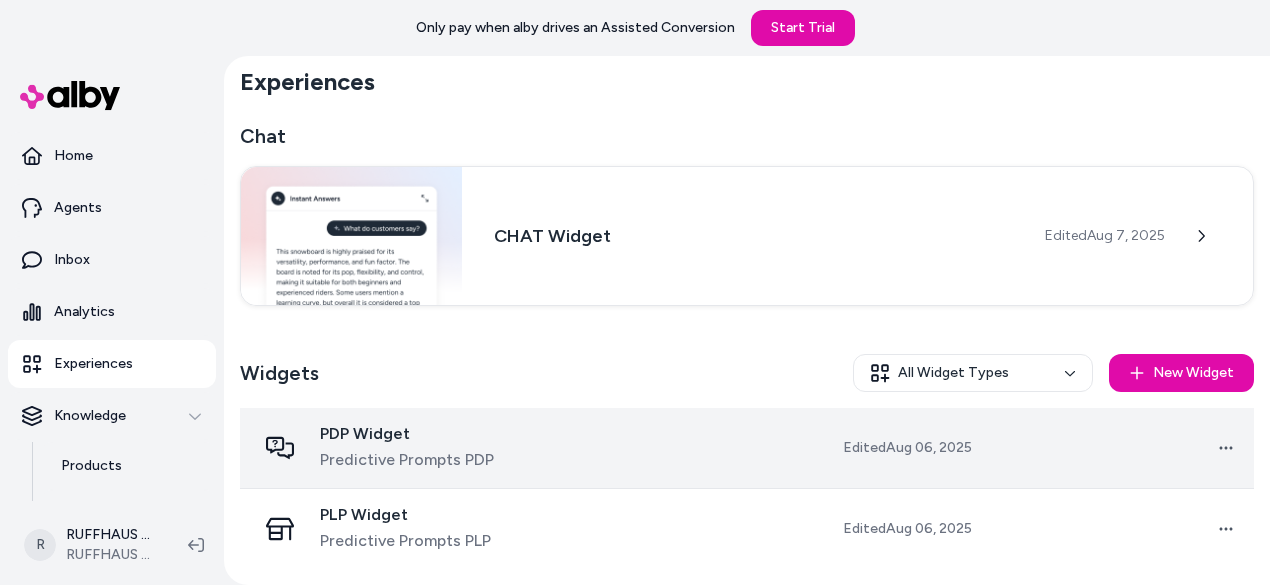 click at bounding box center (676, 448) 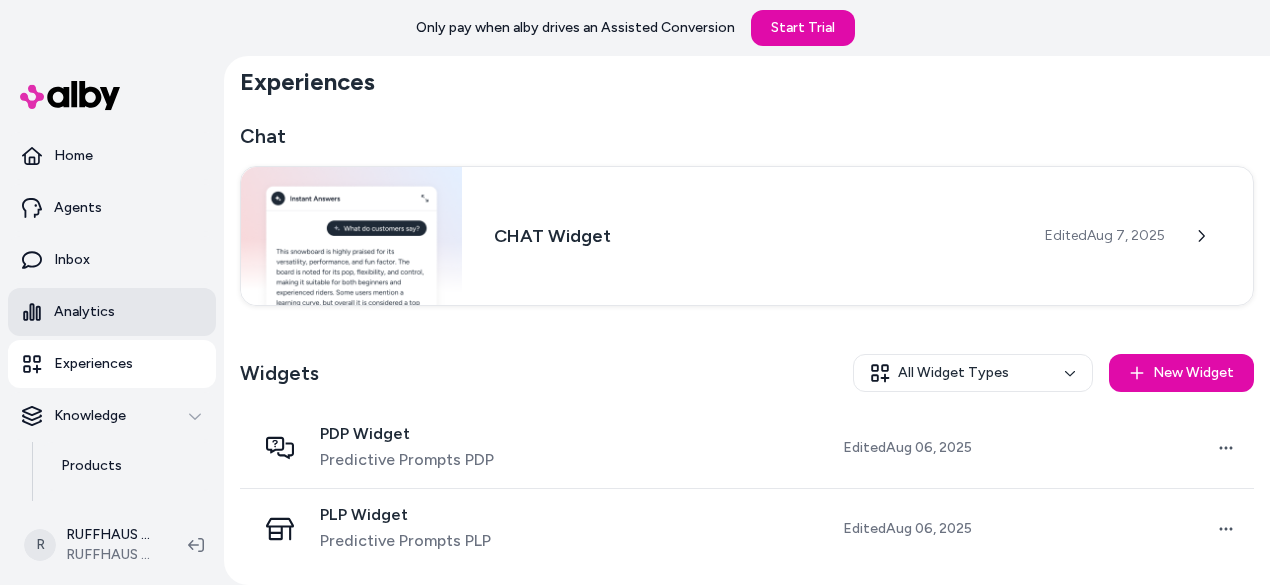 scroll, scrollTop: 0, scrollLeft: 0, axis: both 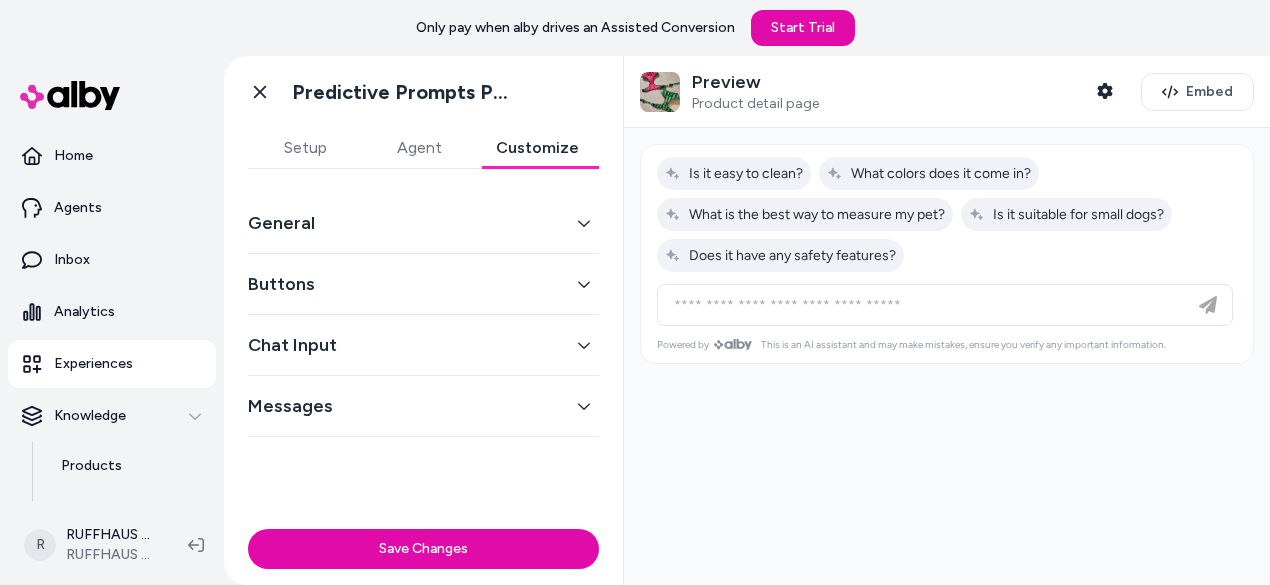 click on "Customize" at bounding box center (537, 148) 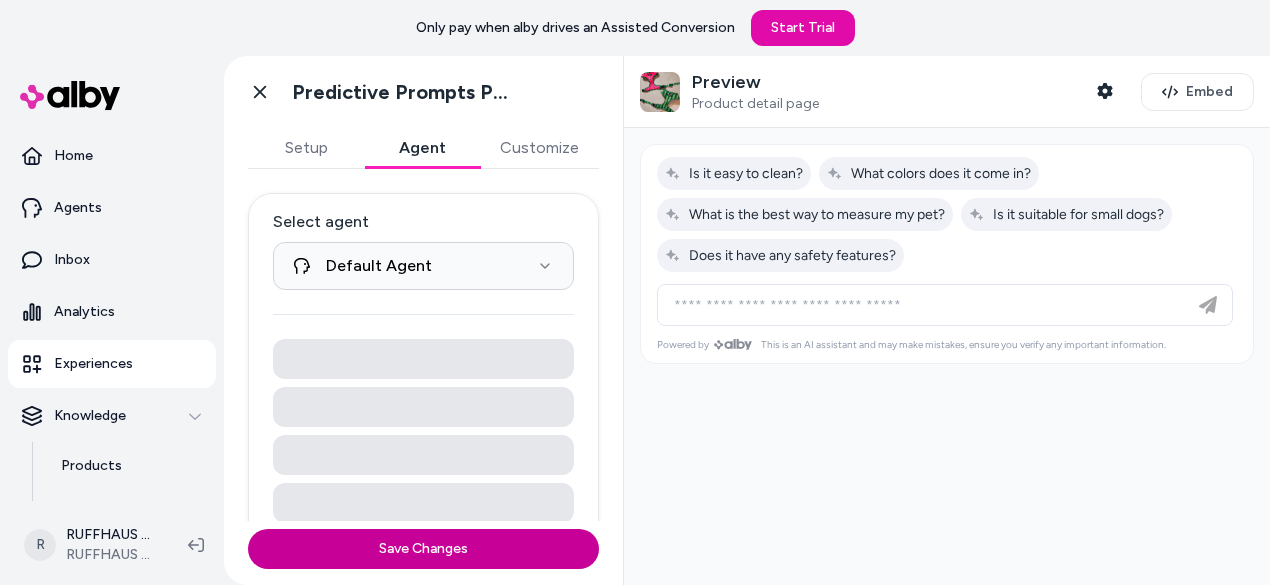click on "Save Changes" at bounding box center (423, 549) 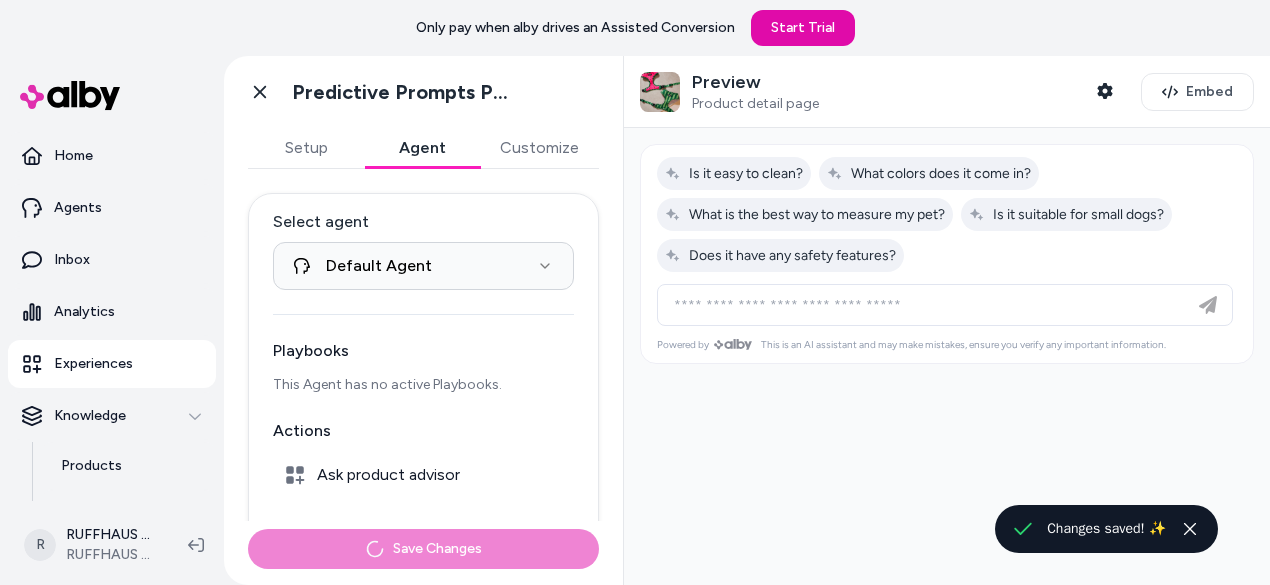 scroll, scrollTop: 271, scrollLeft: 0, axis: vertical 